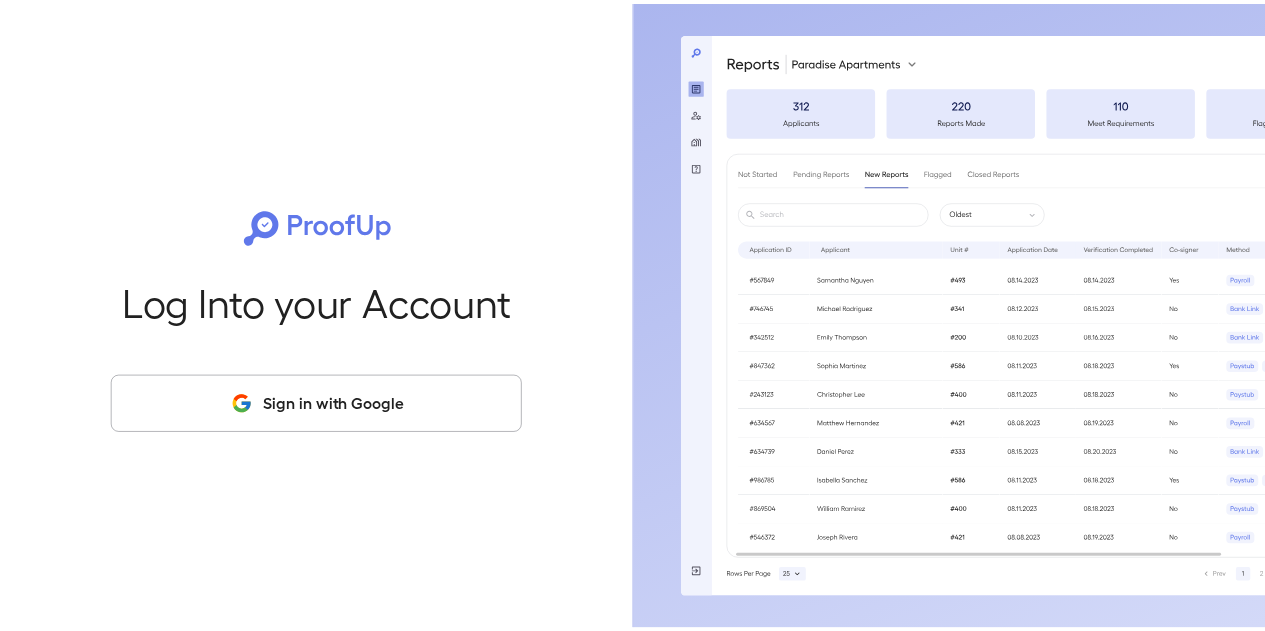 scroll, scrollTop: 0, scrollLeft: 0, axis: both 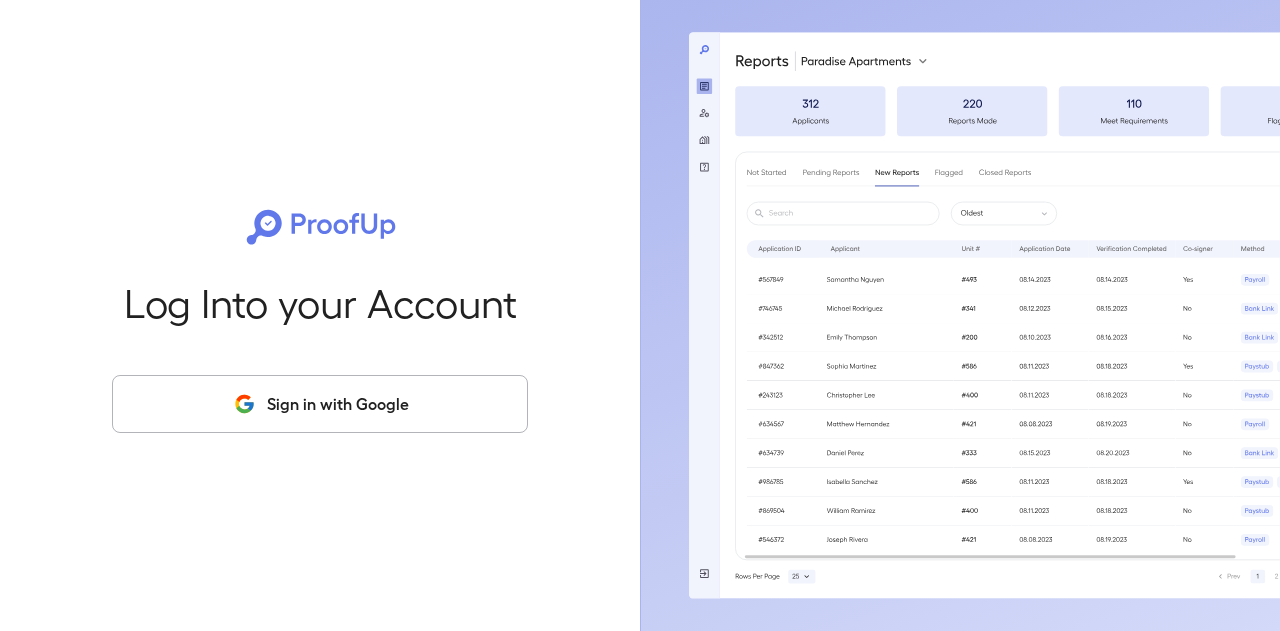 click on "Sign in with Google" at bounding box center [320, 404] 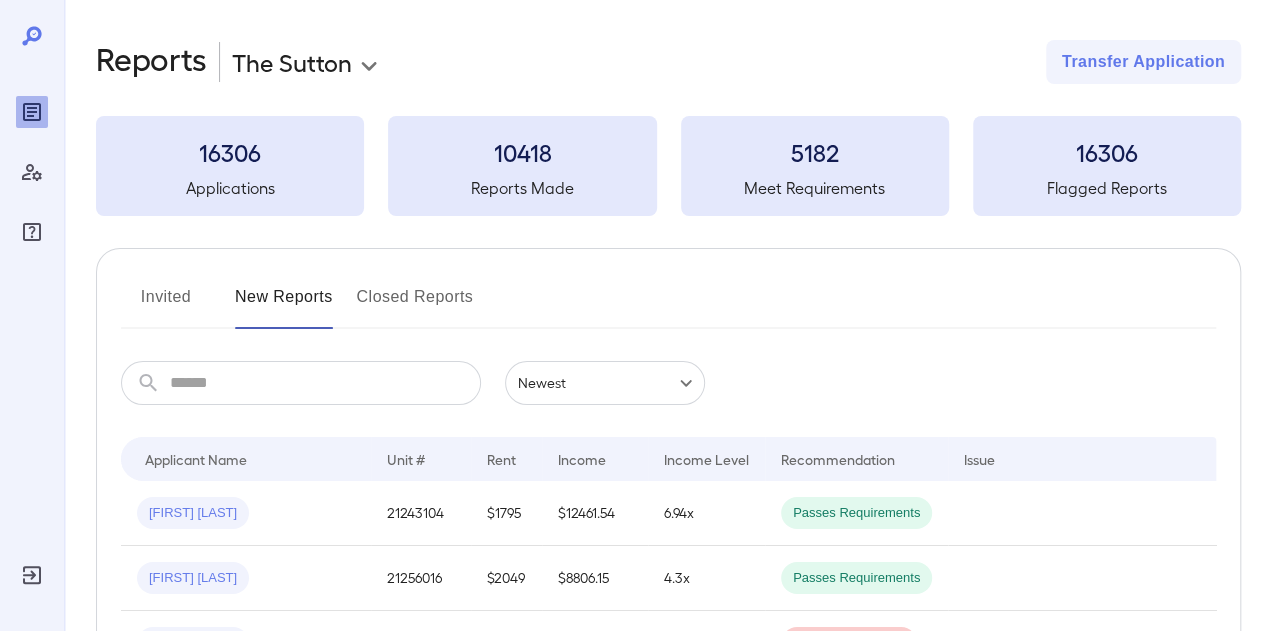 click on "Invited" at bounding box center (166, 305) 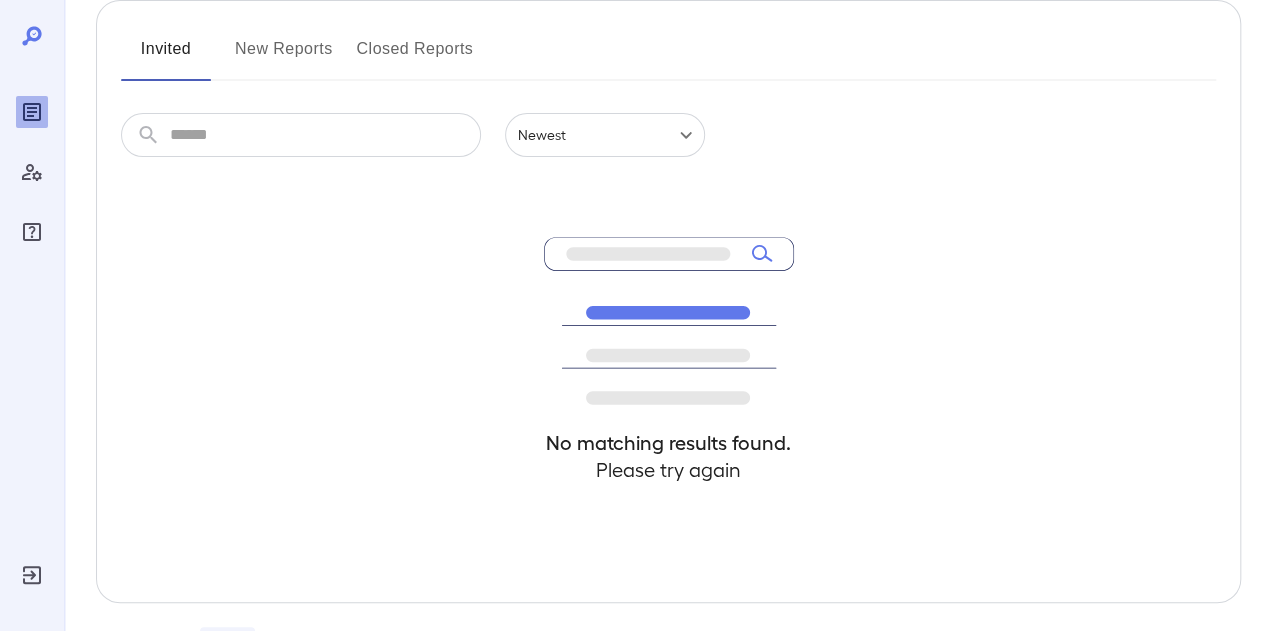 scroll, scrollTop: 248, scrollLeft: 0, axis: vertical 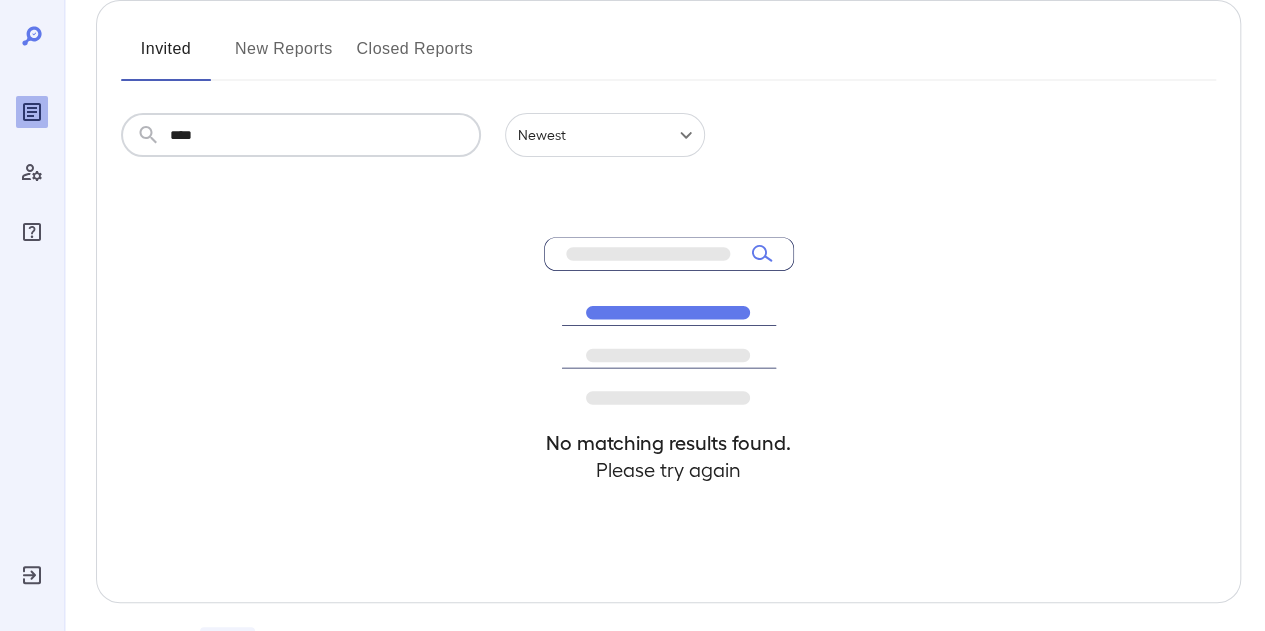 type on "****" 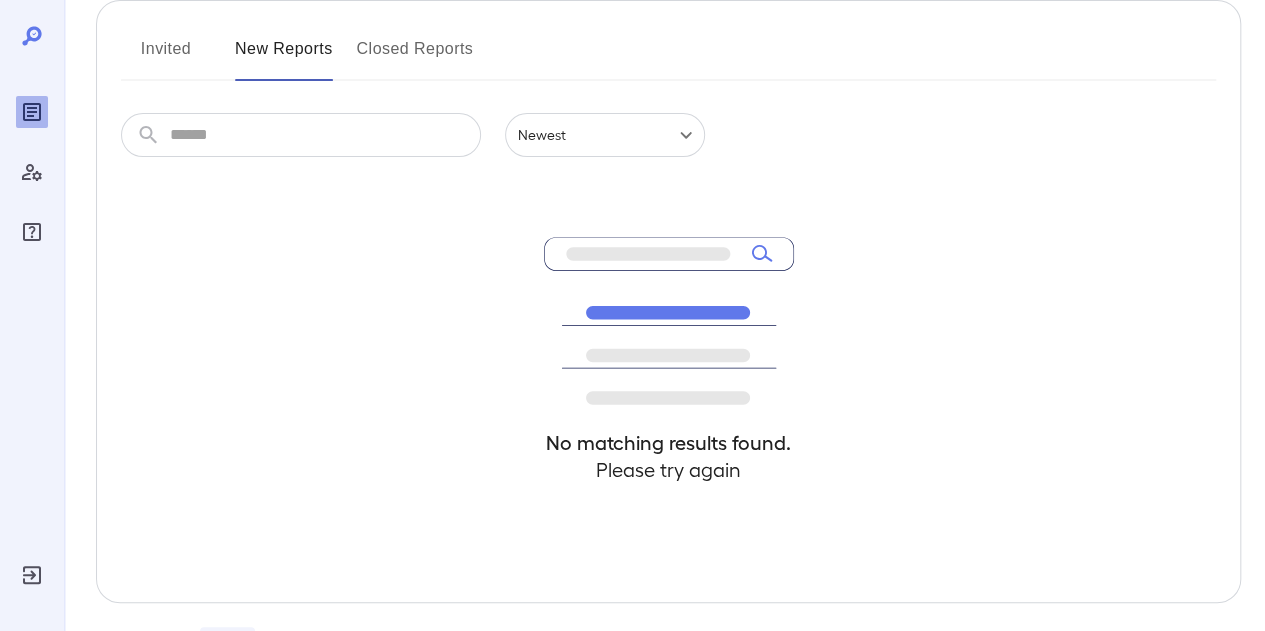 scroll, scrollTop: 0, scrollLeft: 0, axis: both 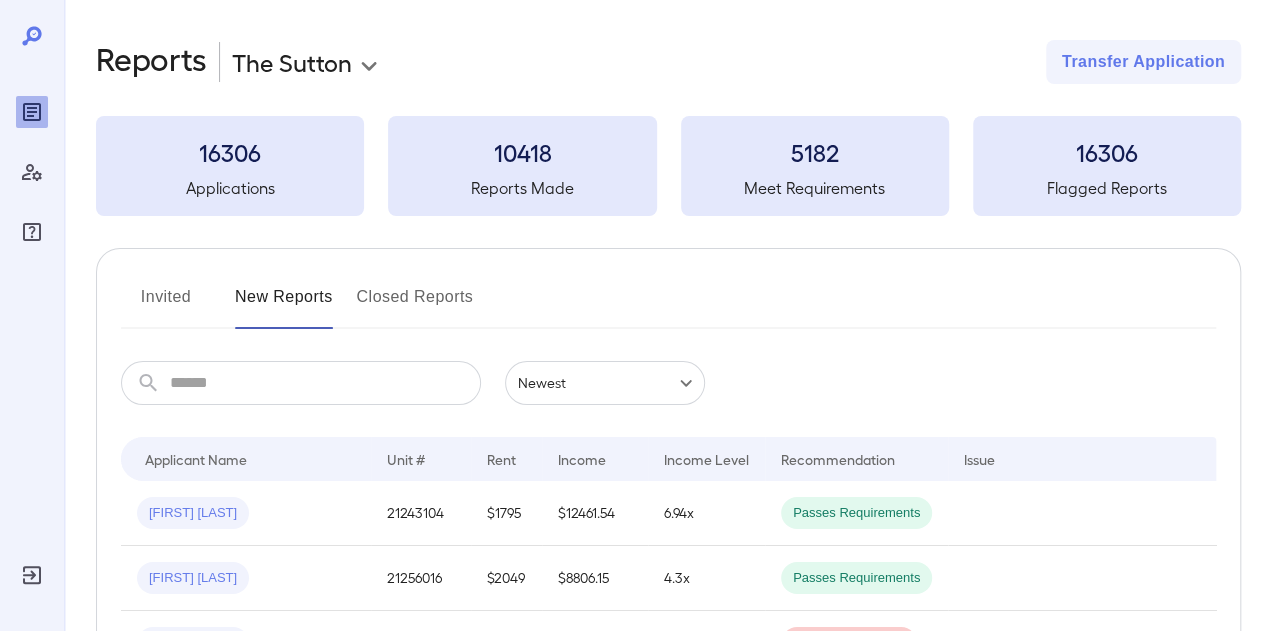 click on "Invited" at bounding box center (166, 305) 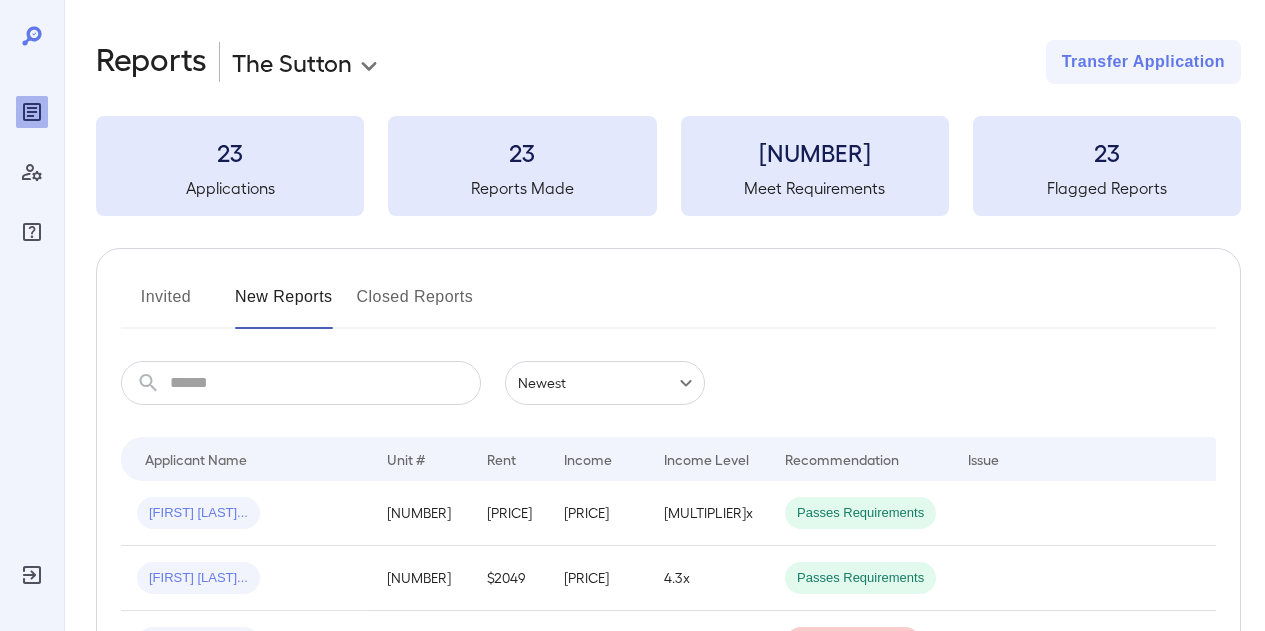 scroll, scrollTop: 0, scrollLeft: 0, axis: both 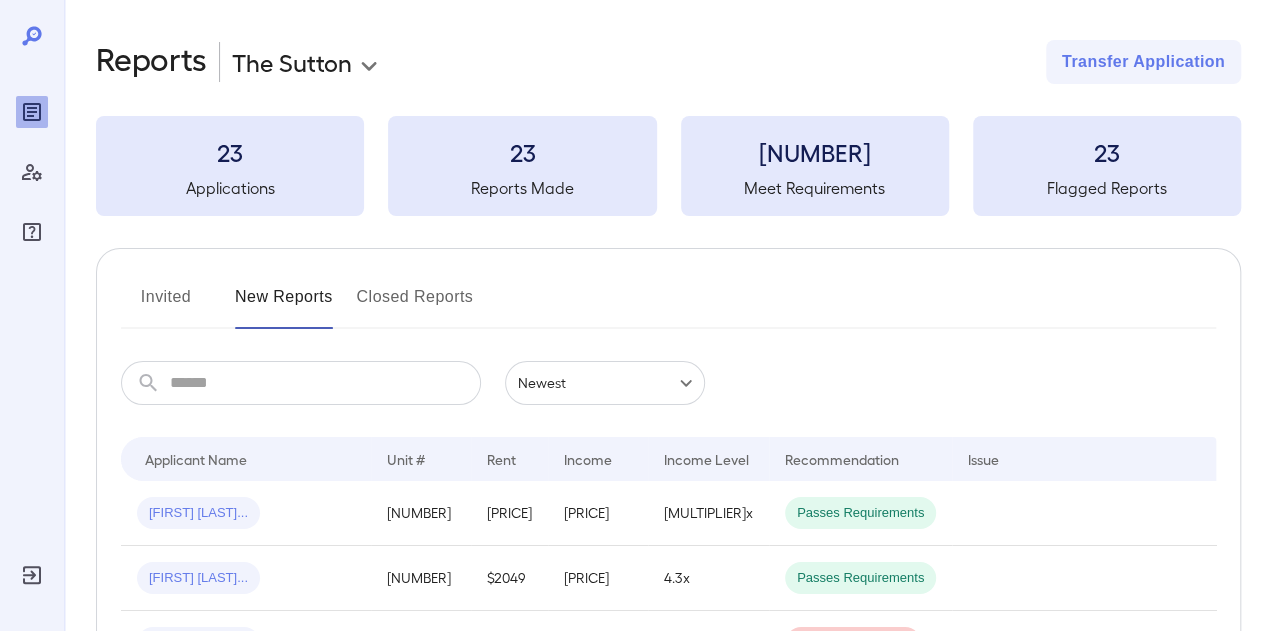 click on "Invited" at bounding box center [166, 305] 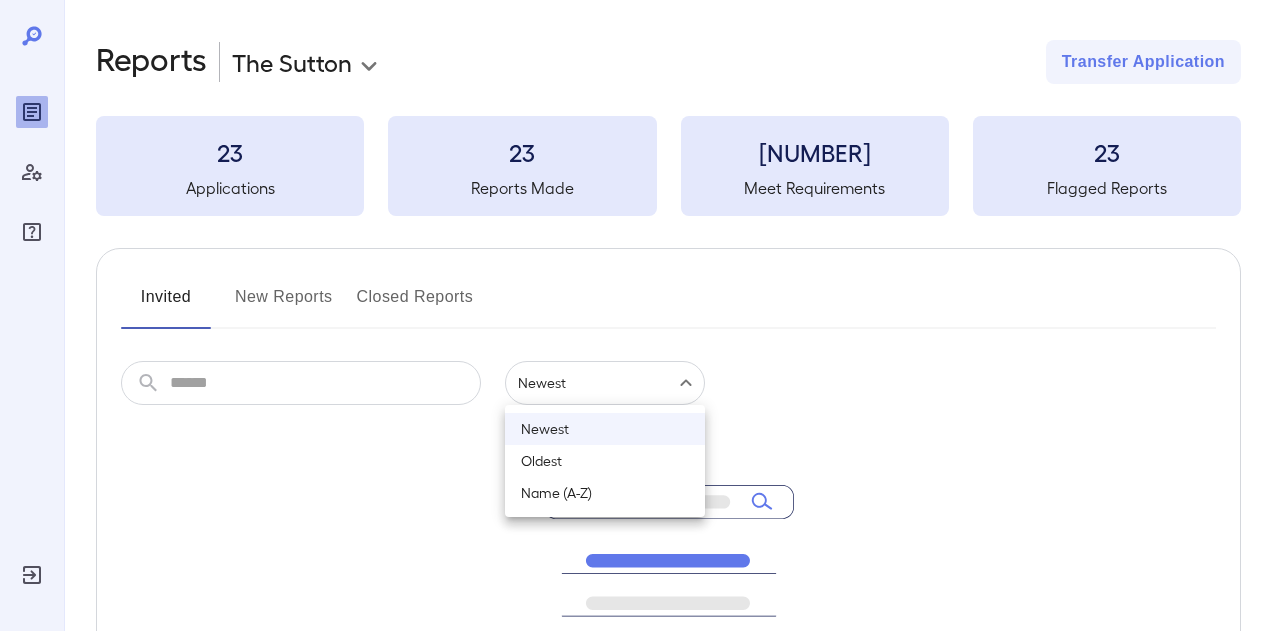 click on "**********" at bounding box center [640, 315] 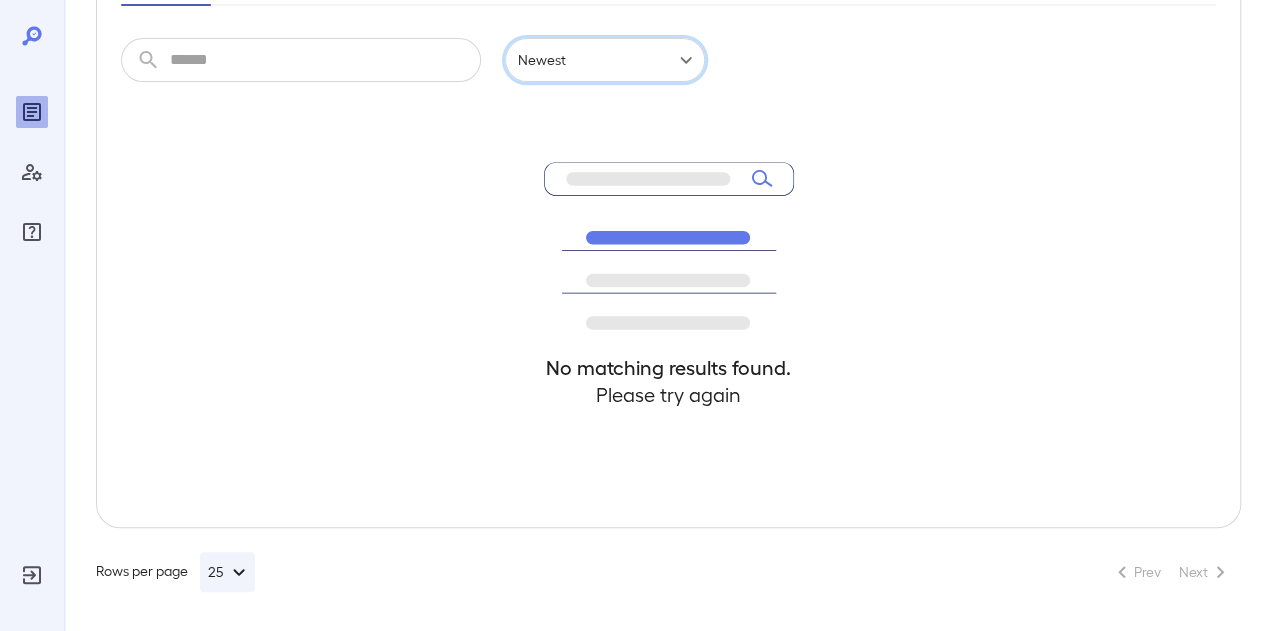 scroll, scrollTop: 0, scrollLeft: 0, axis: both 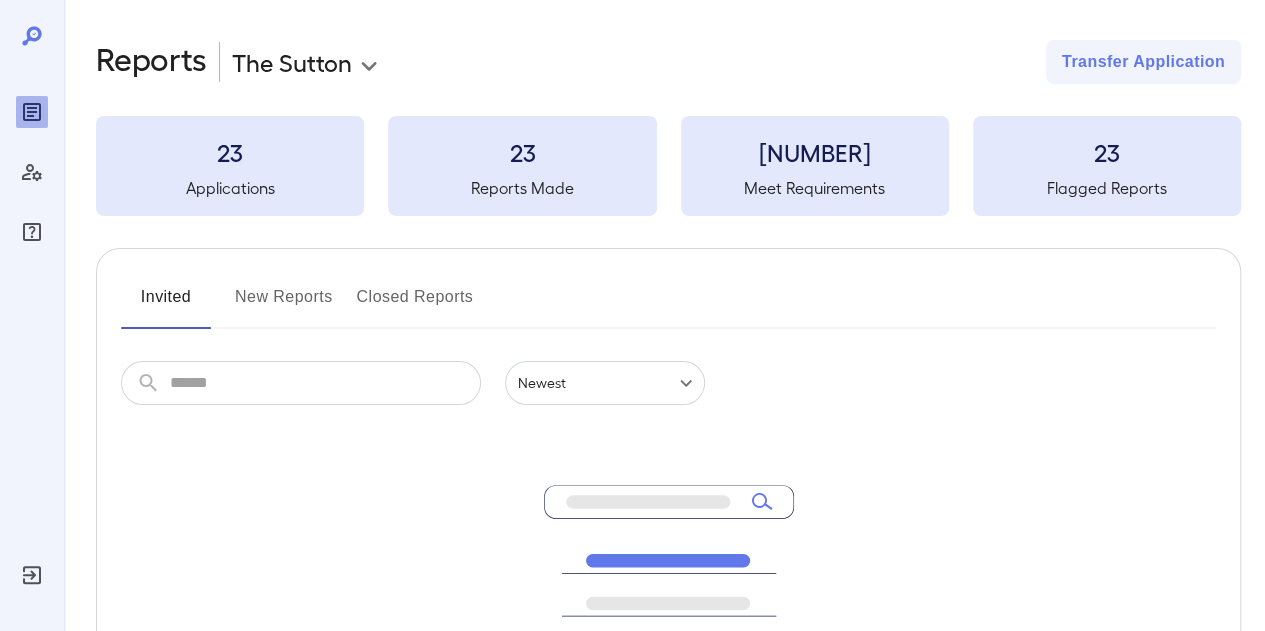 click on "23" at bounding box center (522, 152) 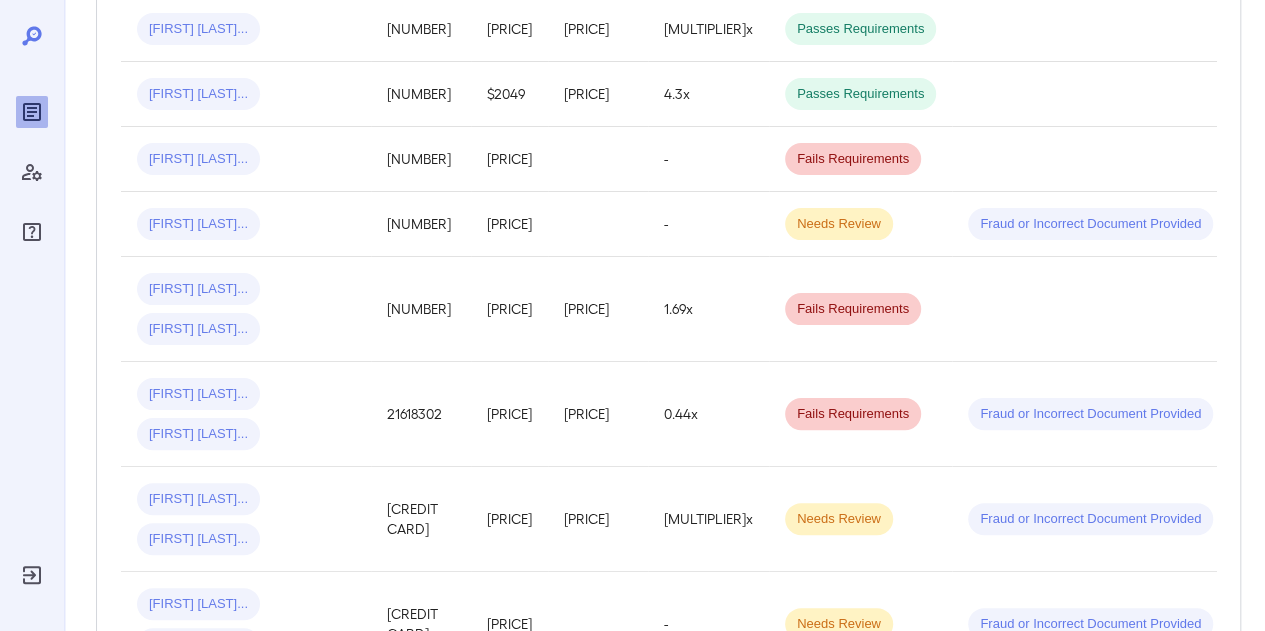 scroll, scrollTop: 526, scrollLeft: 0, axis: vertical 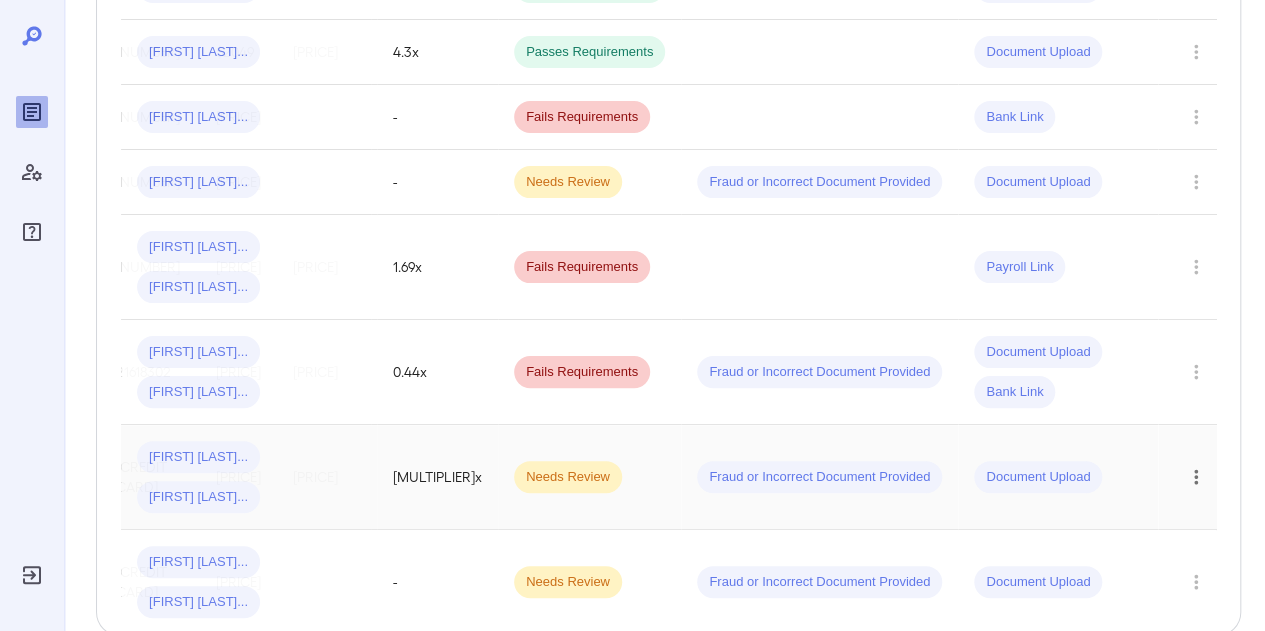click 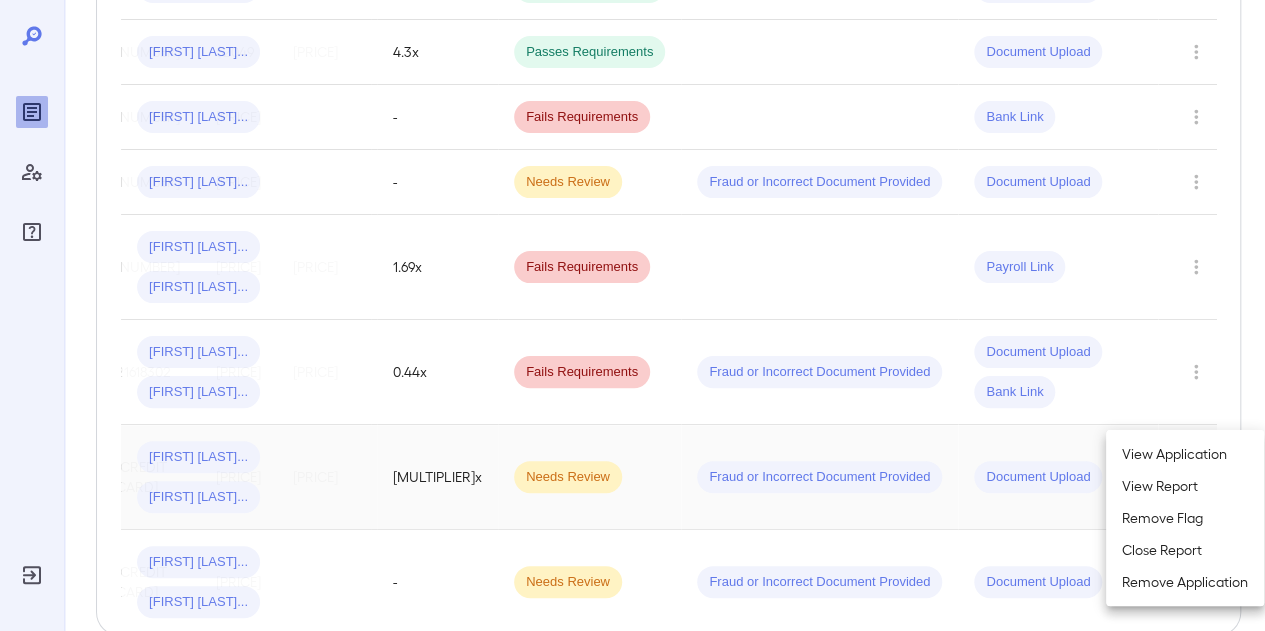 click on "Close Report" at bounding box center (1185, 550) 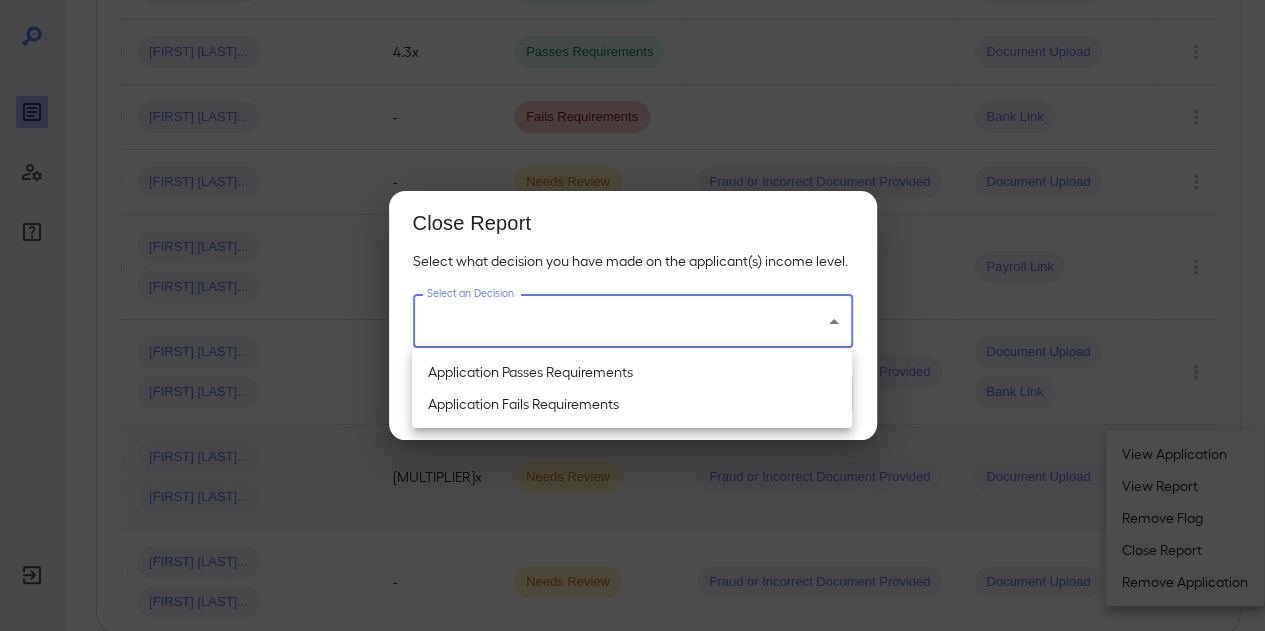 click on "**********" at bounding box center (632, -211) 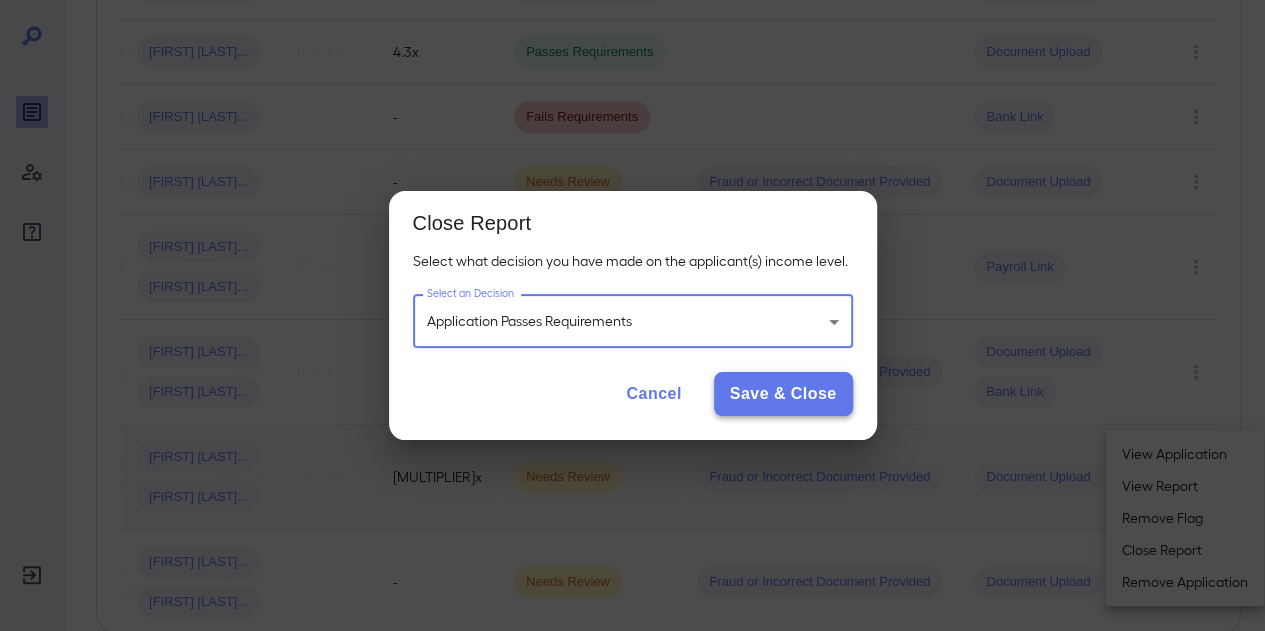 click on "Save & Close" at bounding box center [783, 394] 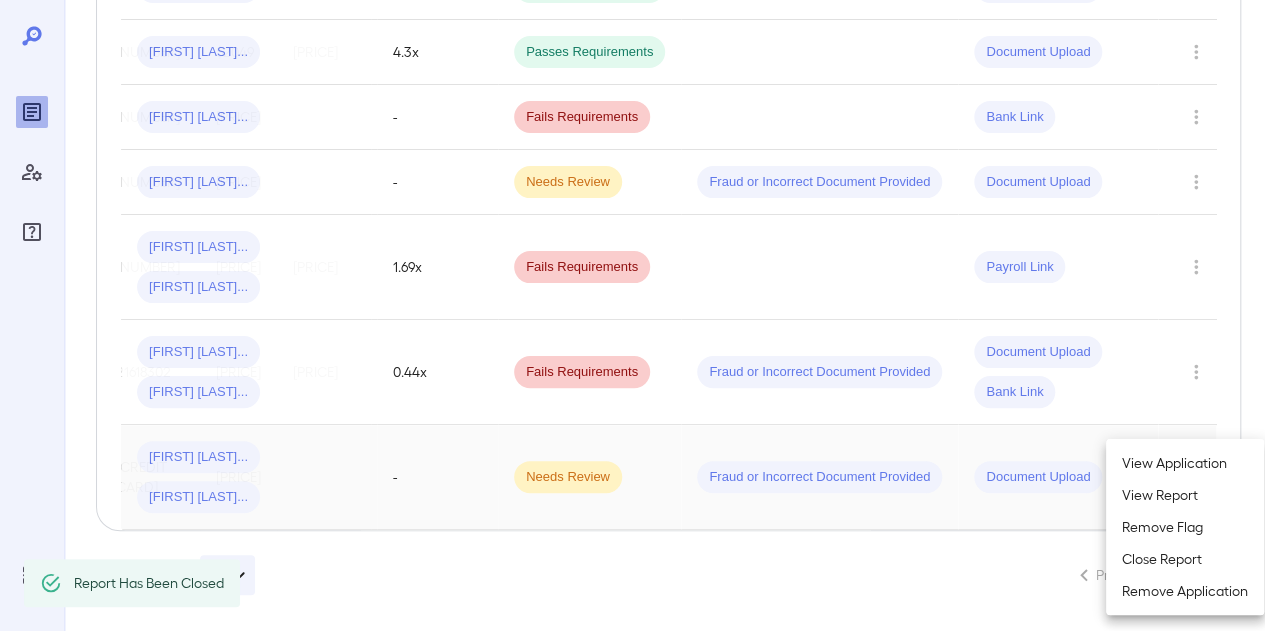 scroll, scrollTop: 0, scrollLeft: 266, axis: horizontal 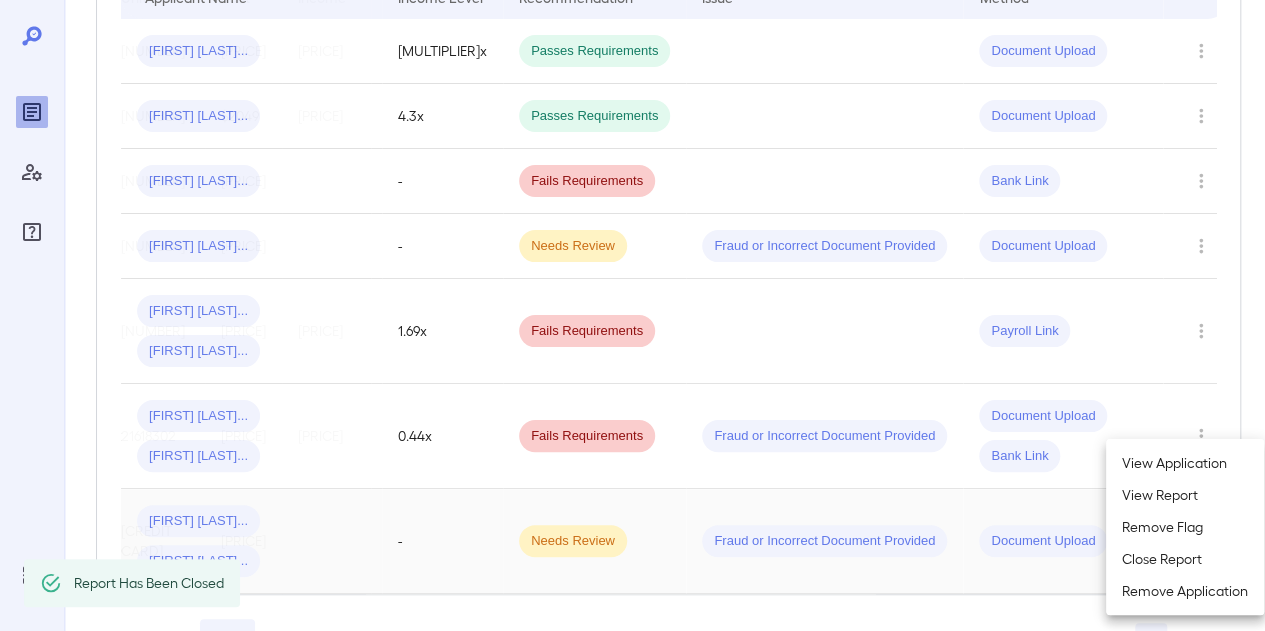 click at bounding box center [632, 315] 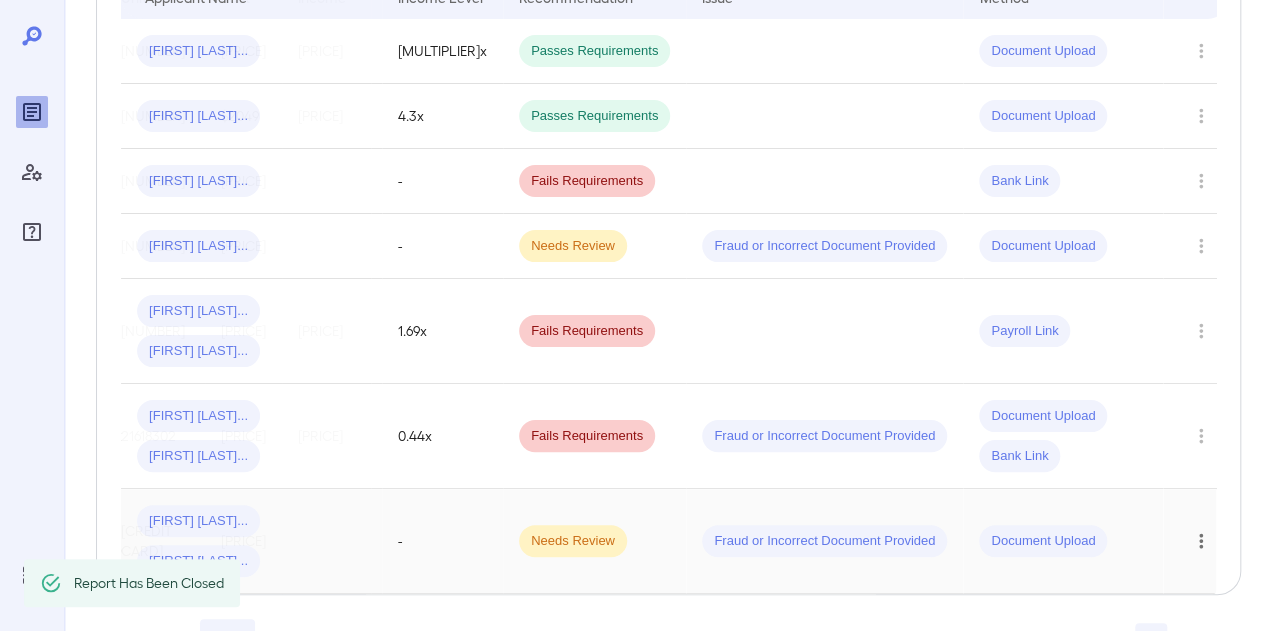 click 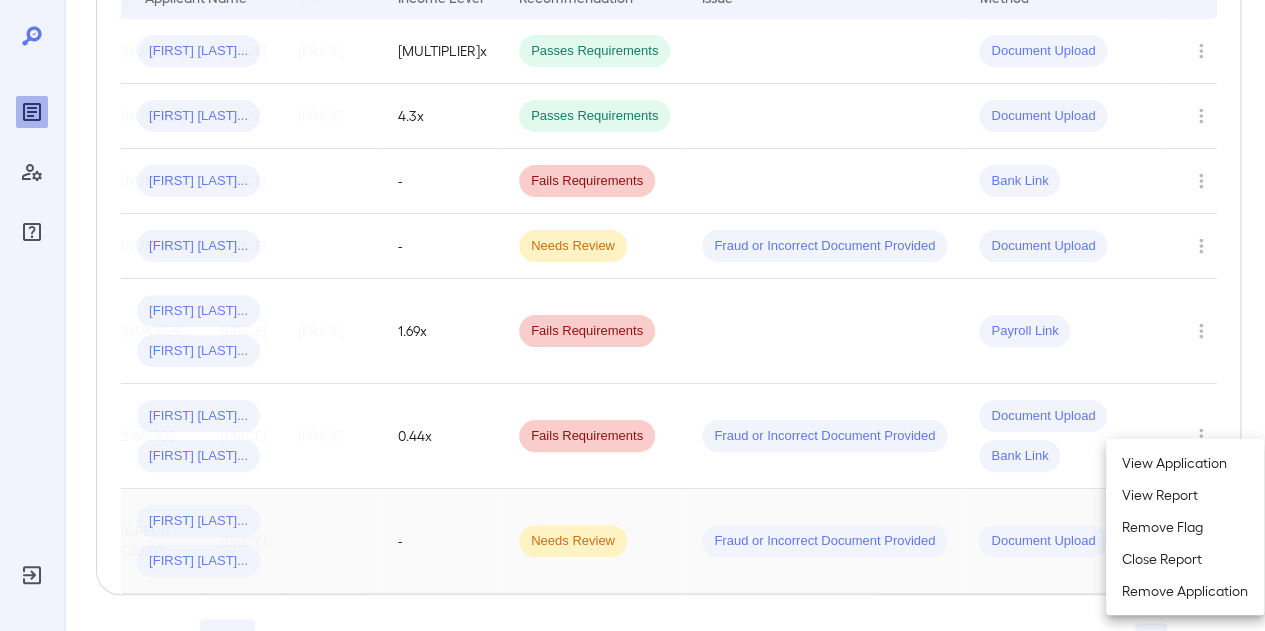 click on "Close Report" at bounding box center (1185, 559) 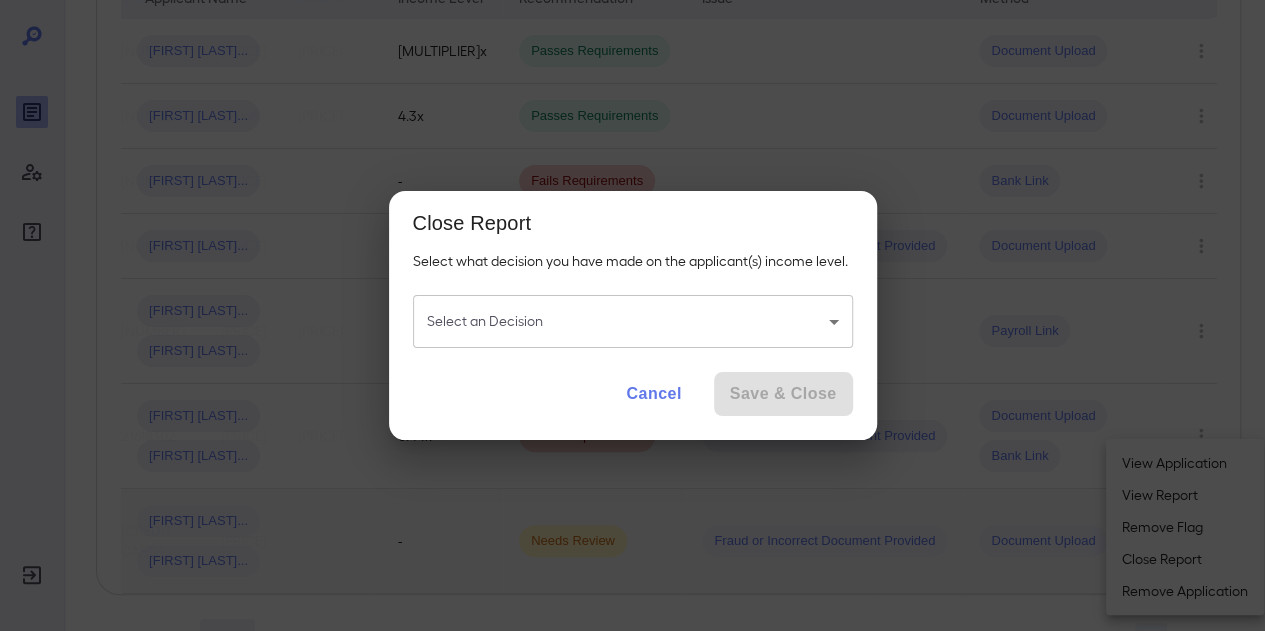 click on "**********" at bounding box center (632, -147) 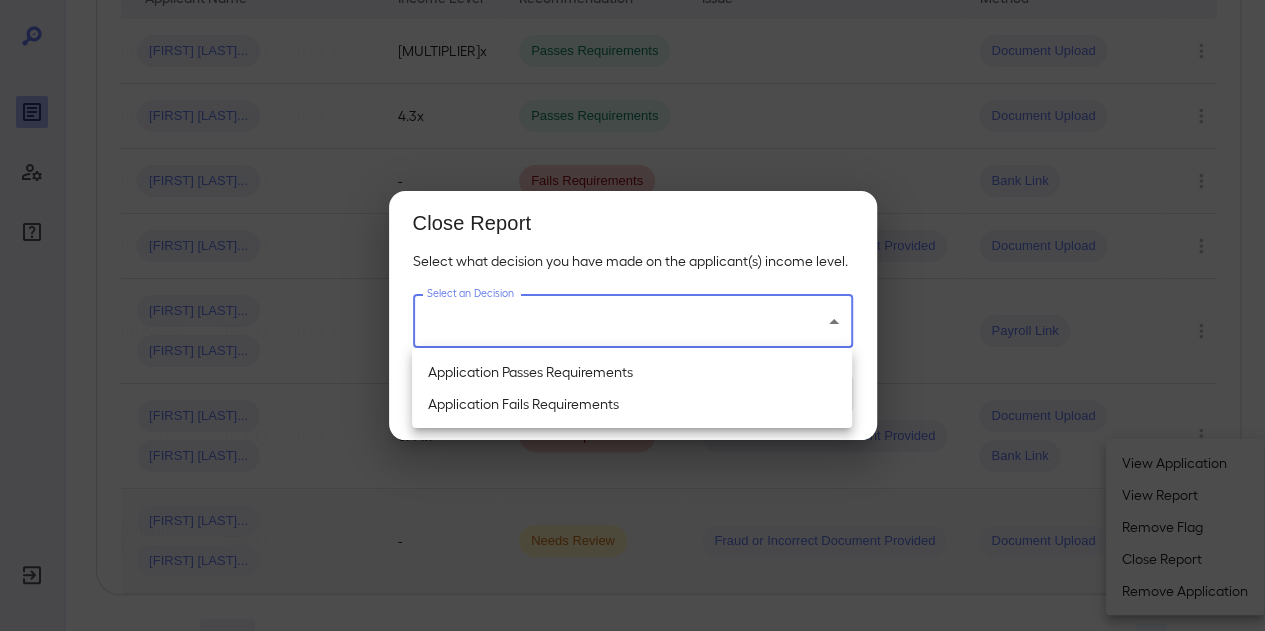 click on "Application Passes Requirements" at bounding box center [632, 372] 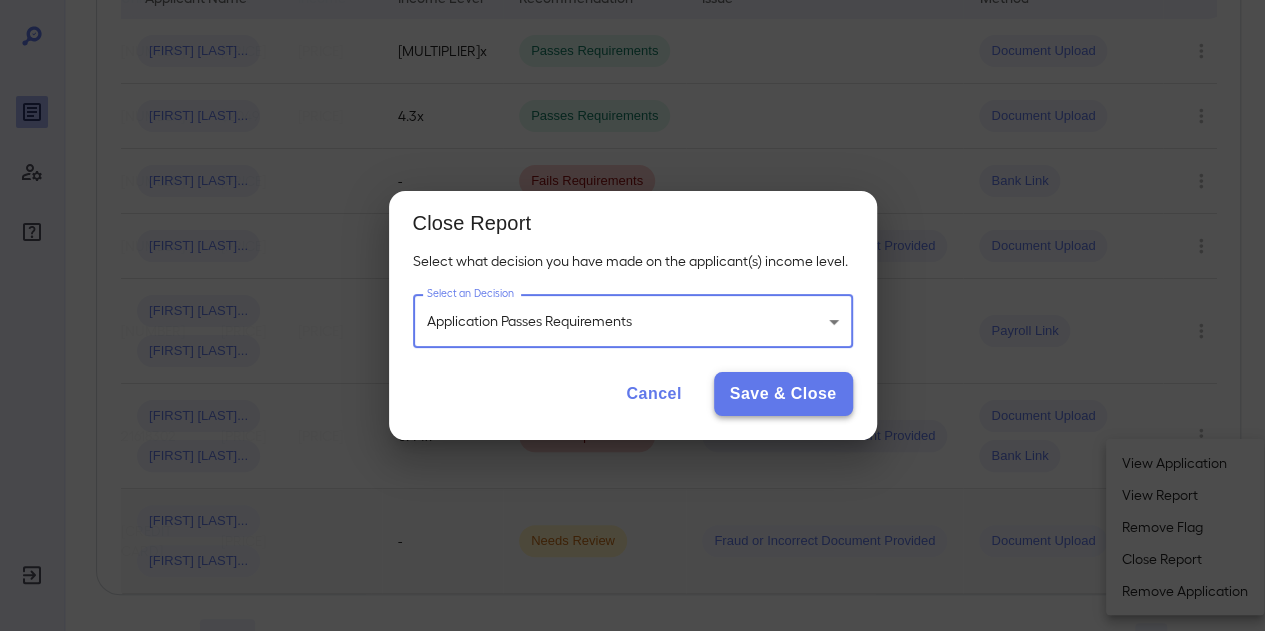 click on "Save & Close" at bounding box center (783, 394) 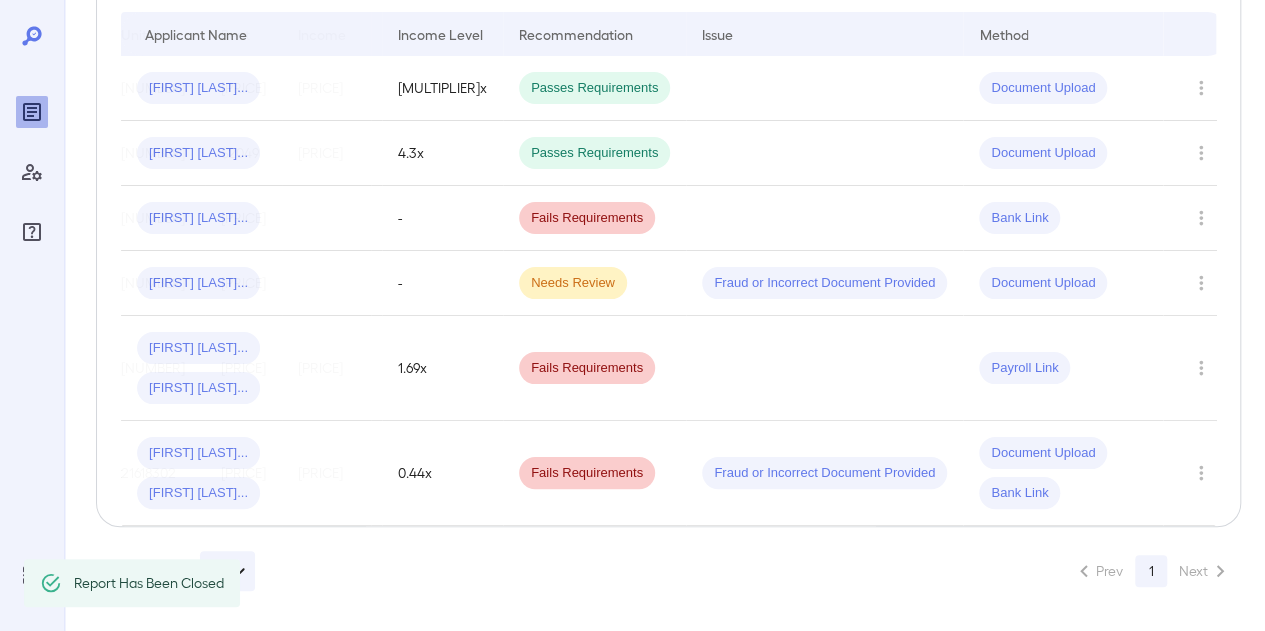 scroll, scrollTop: 397, scrollLeft: 0, axis: vertical 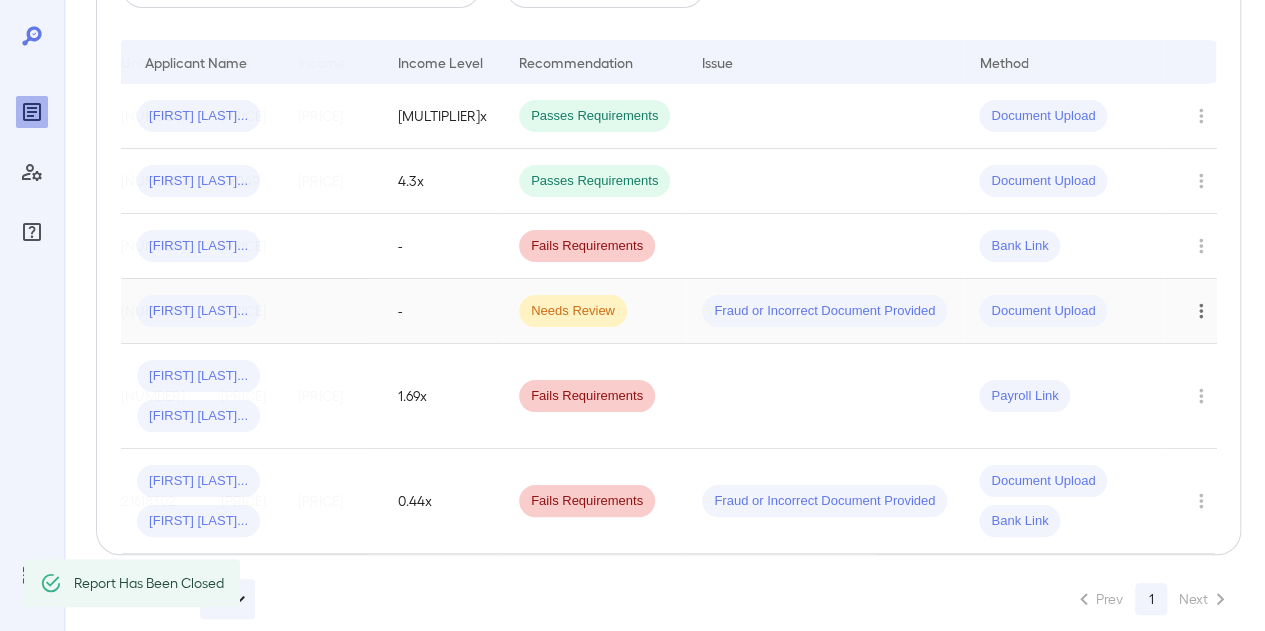 click 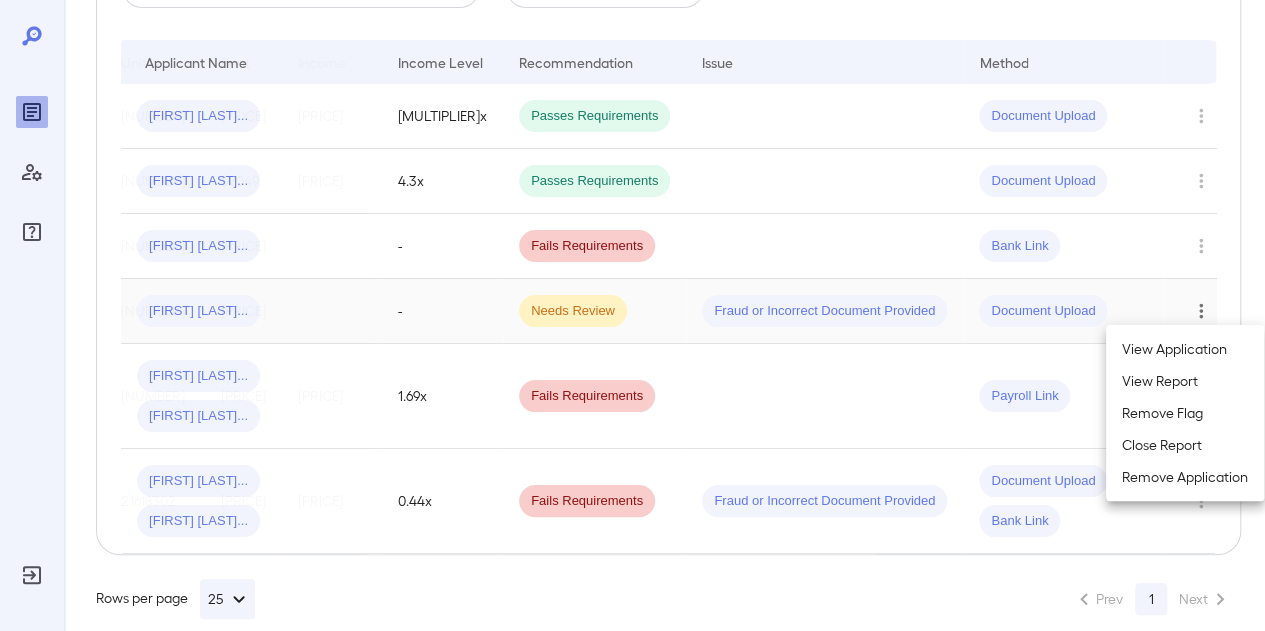 click on "Close Report" at bounding box center (1185, 445) 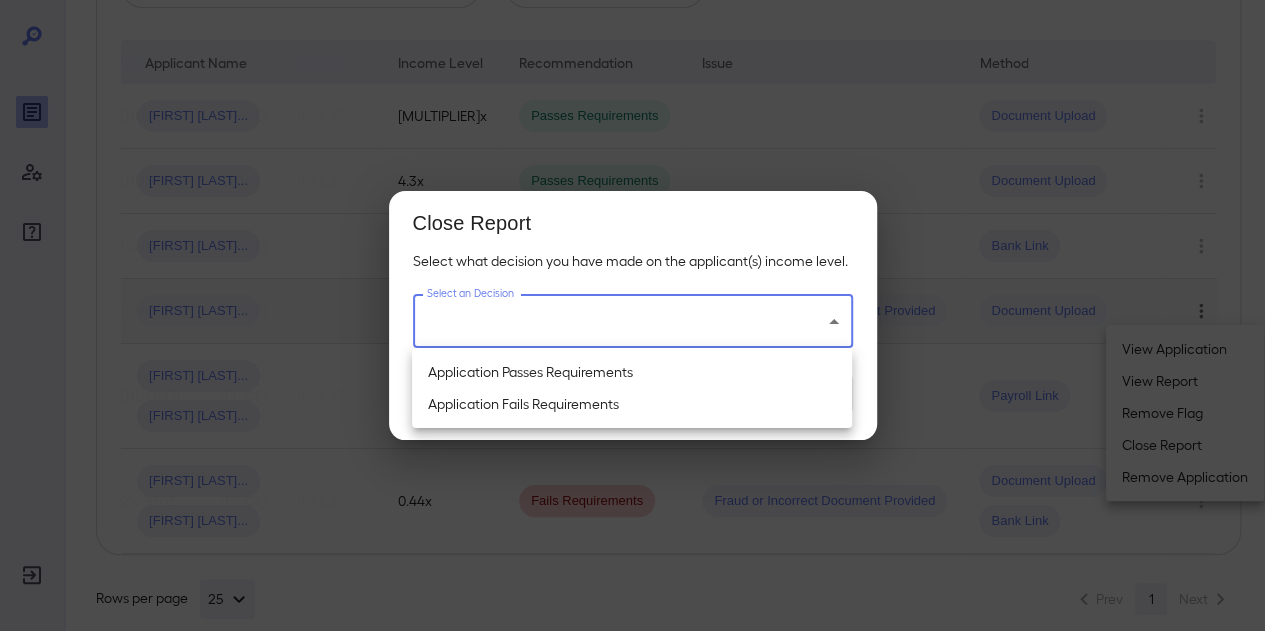 click on "**********" at bounding box center (632, -82) 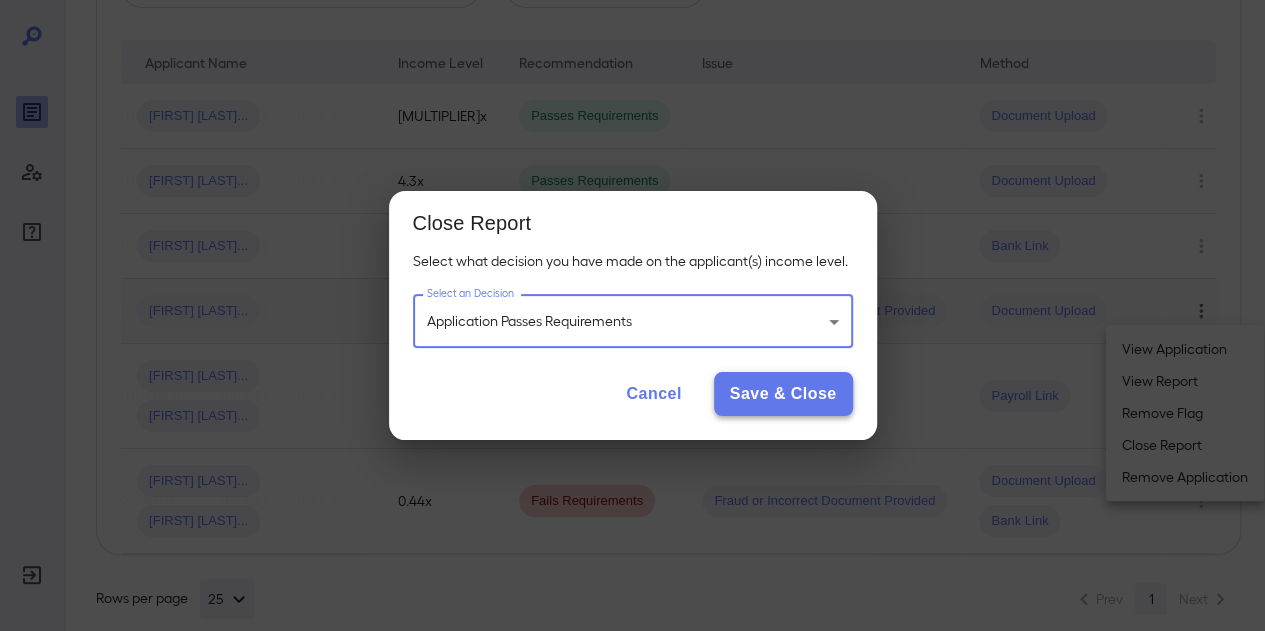 click on "Save & Close" at bounding box center [783, 394] 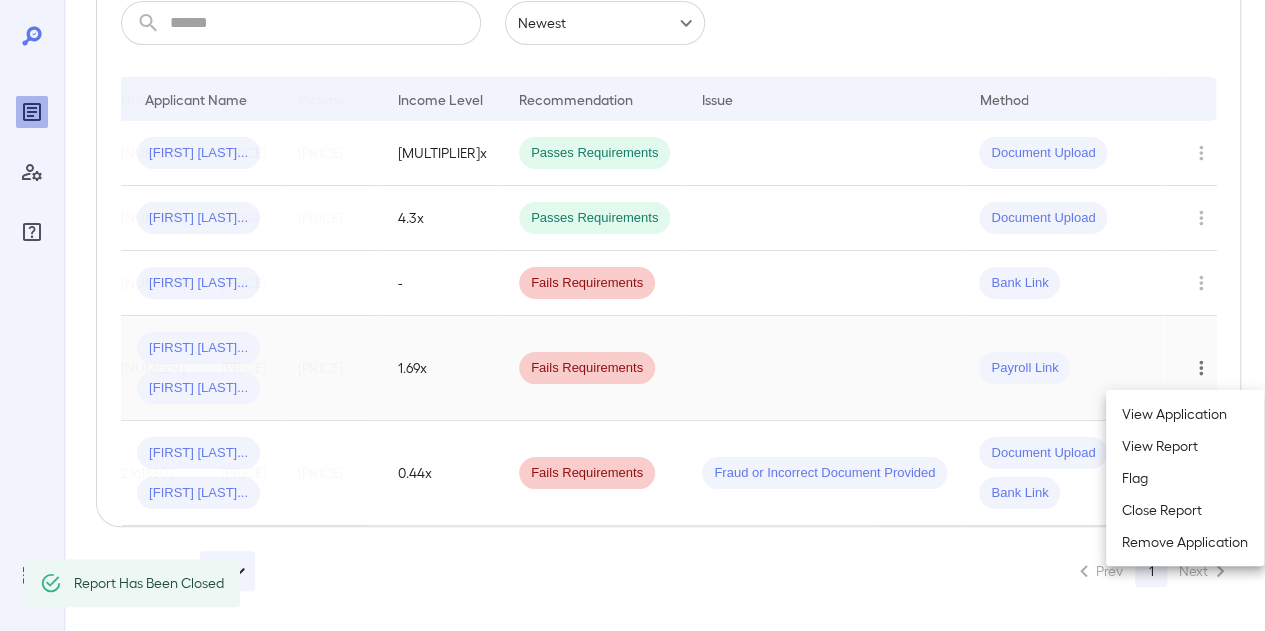 scroll, scrollTop: 332, scrollLeft: 0, axis: vertical 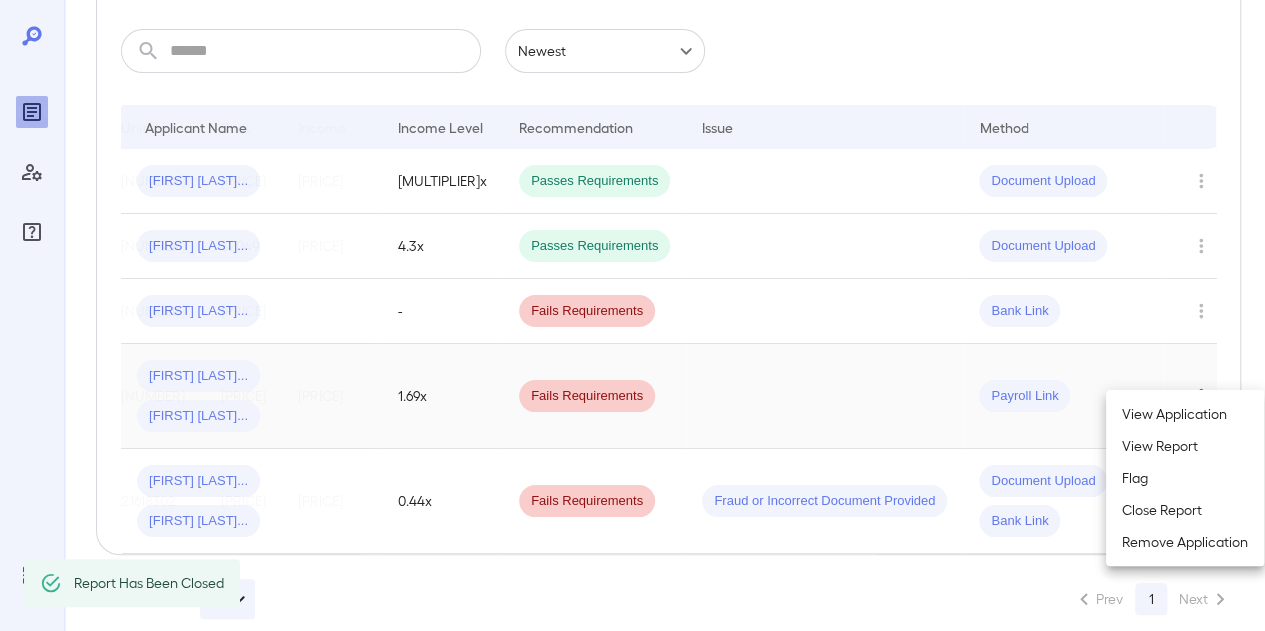click at bounding box center [632, 315] 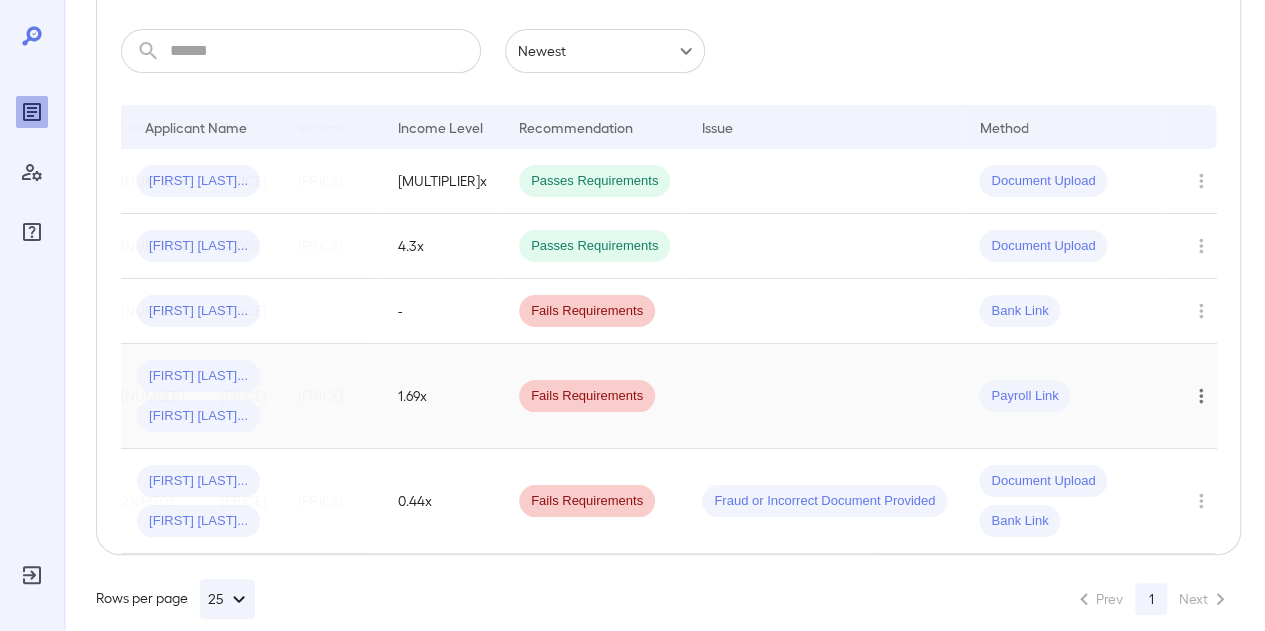 click 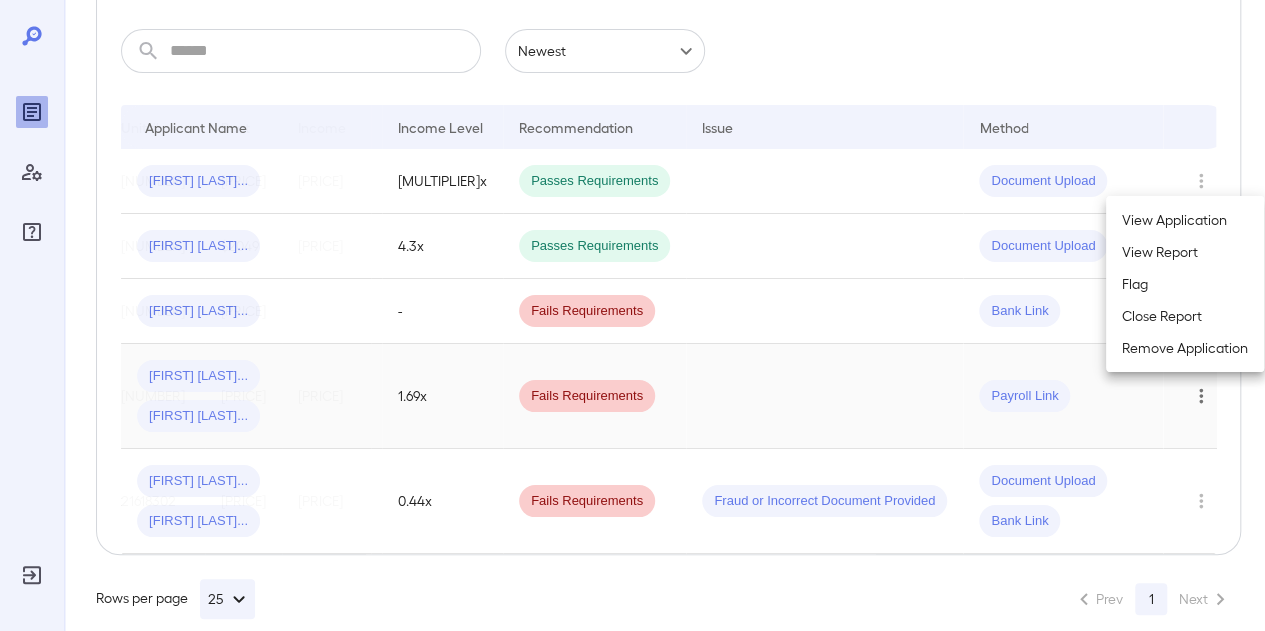 click on "Close Report" at bounding box center (1185, 316) 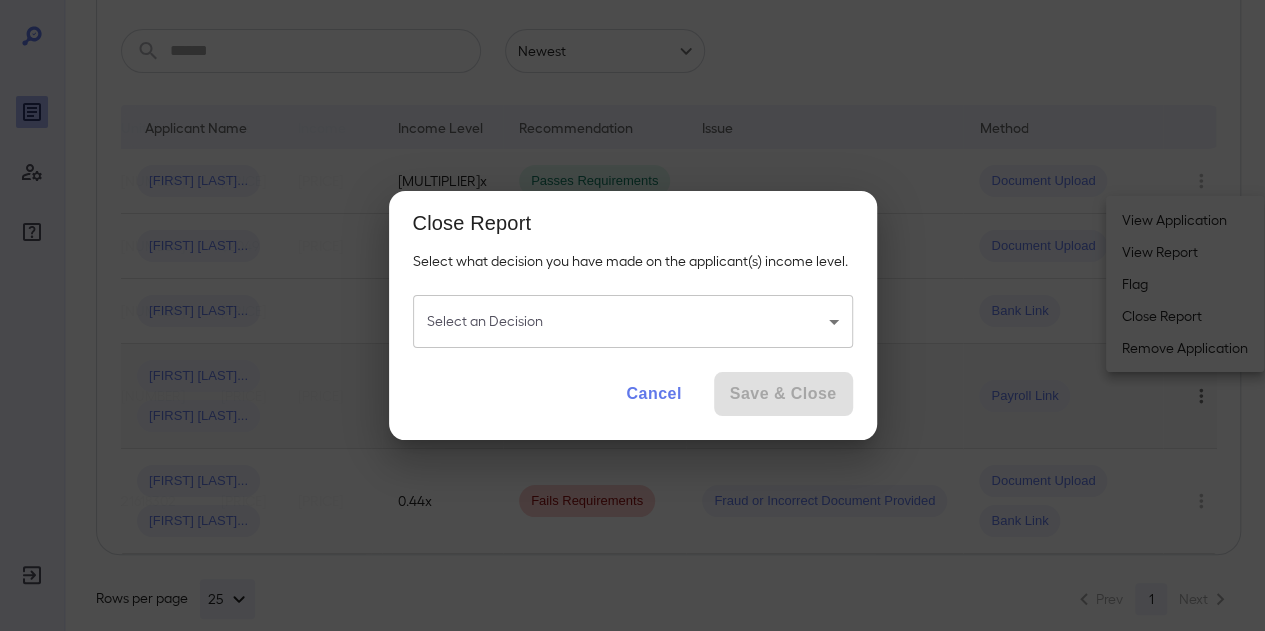 click on "**********" at bounding box center (632, -17) 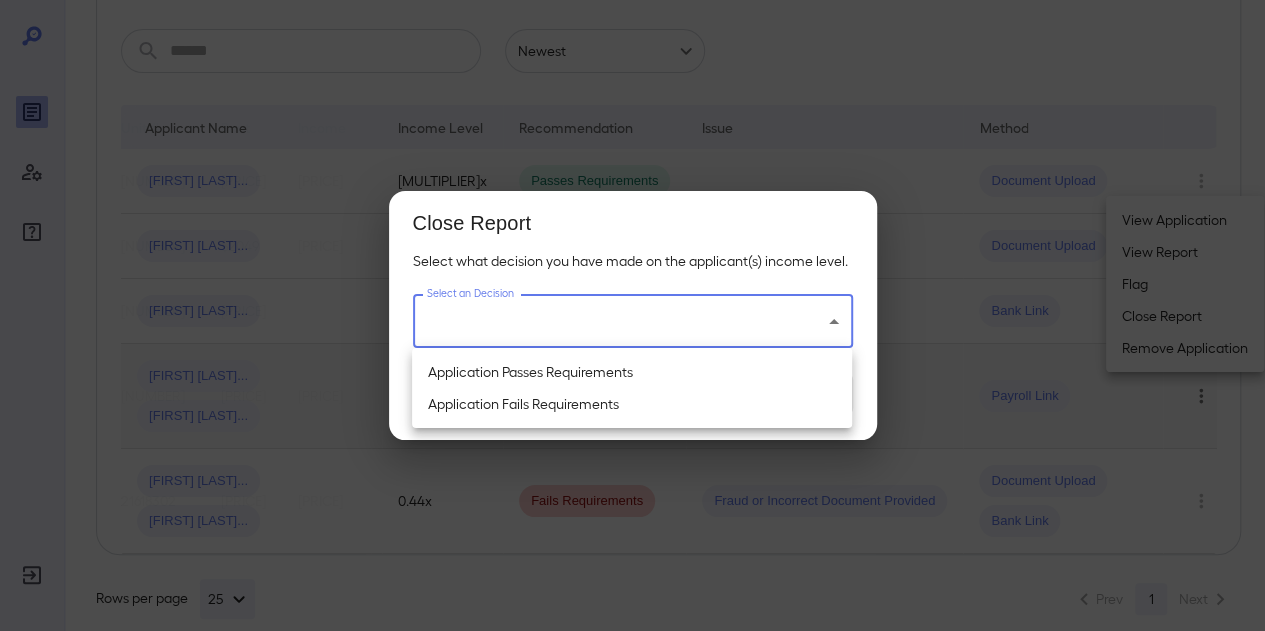 click on "Application Passes Requirements" at bounding box center [632, 372] 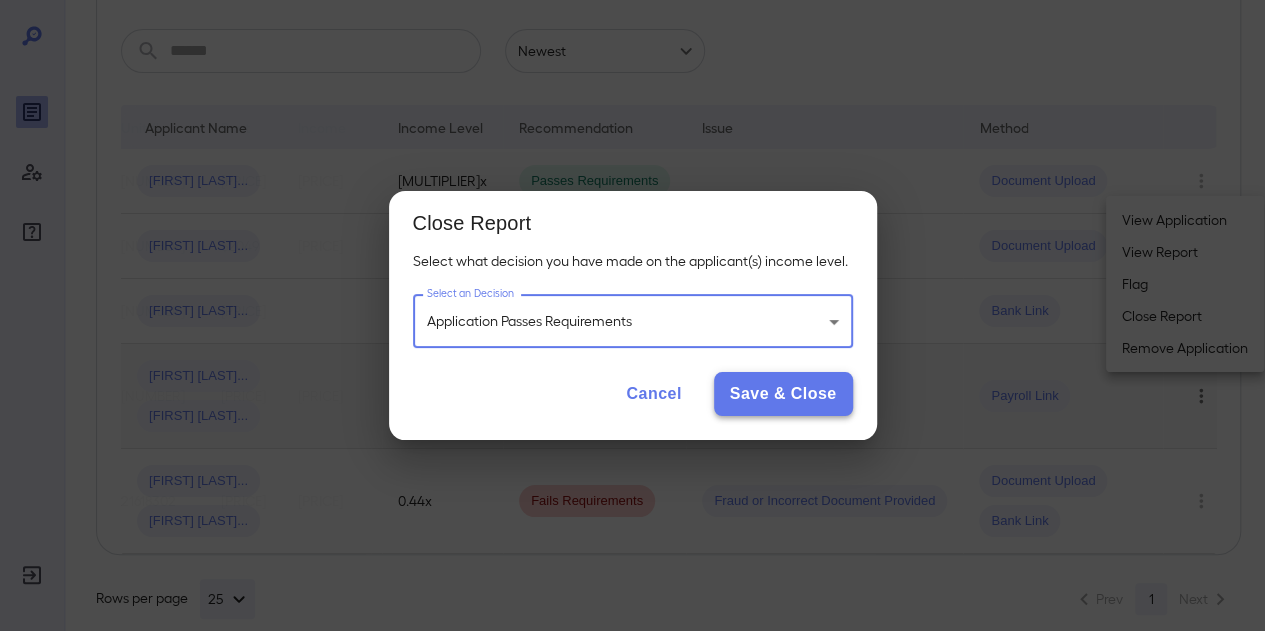 click on "Save & Close" at bounding box center [783, 394] 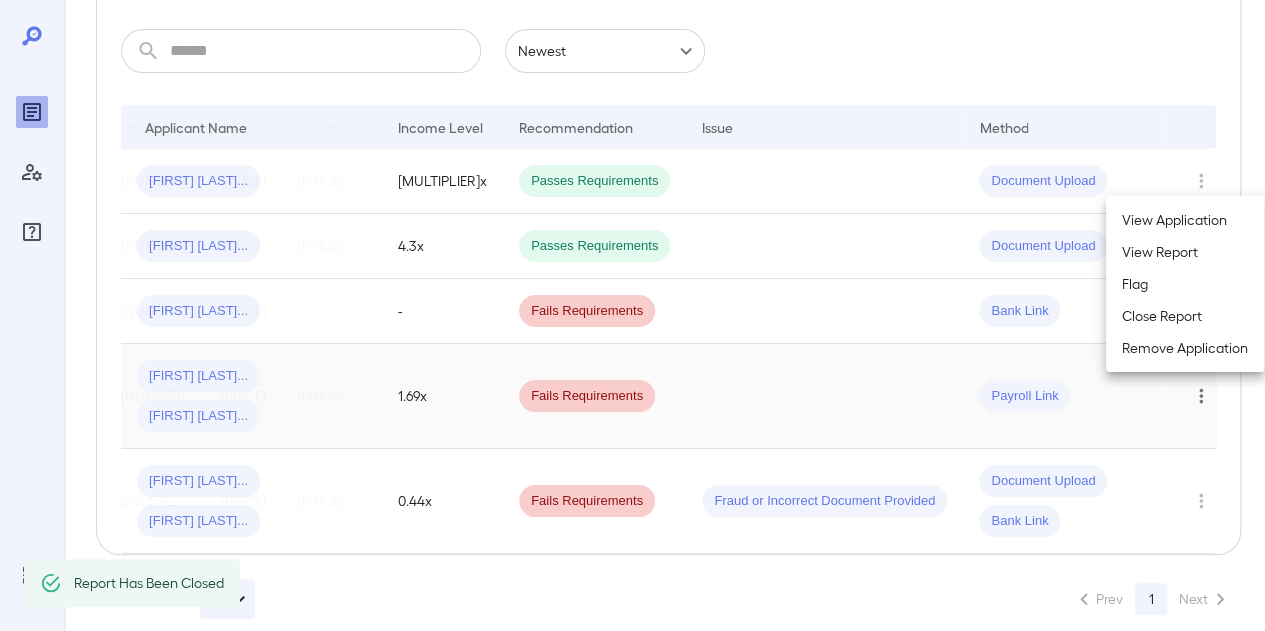 scroll, scrollTop: 268, scrollLeft: 0, axis: vertical 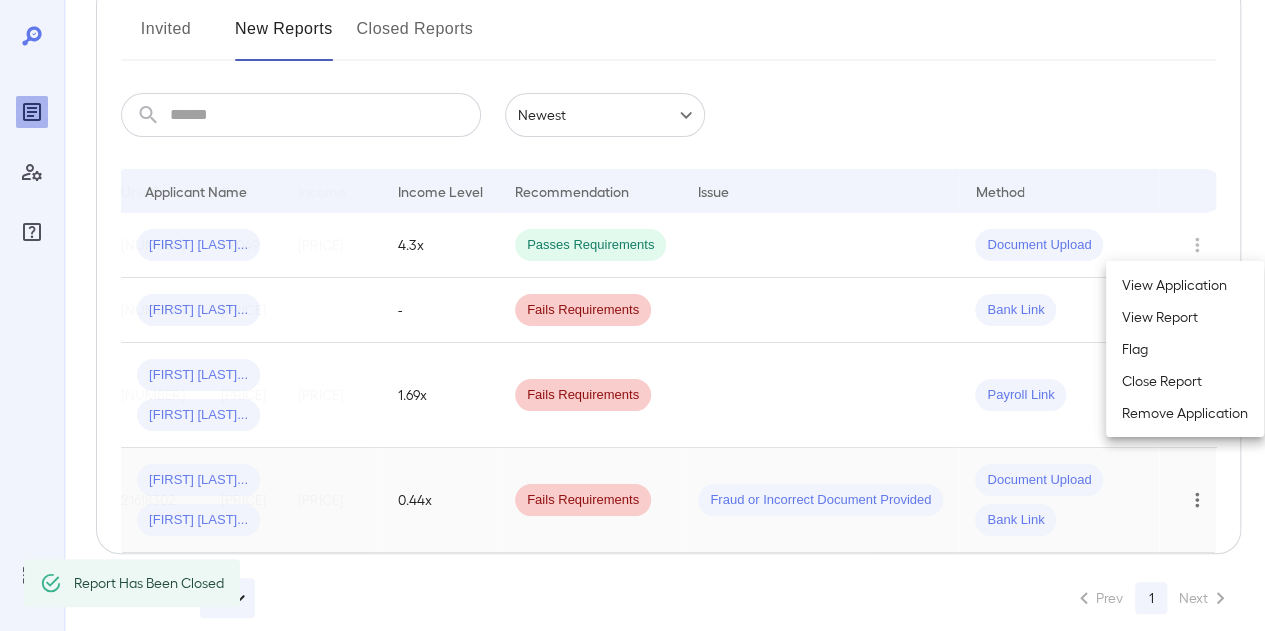 click at bounding box center [632, 315] 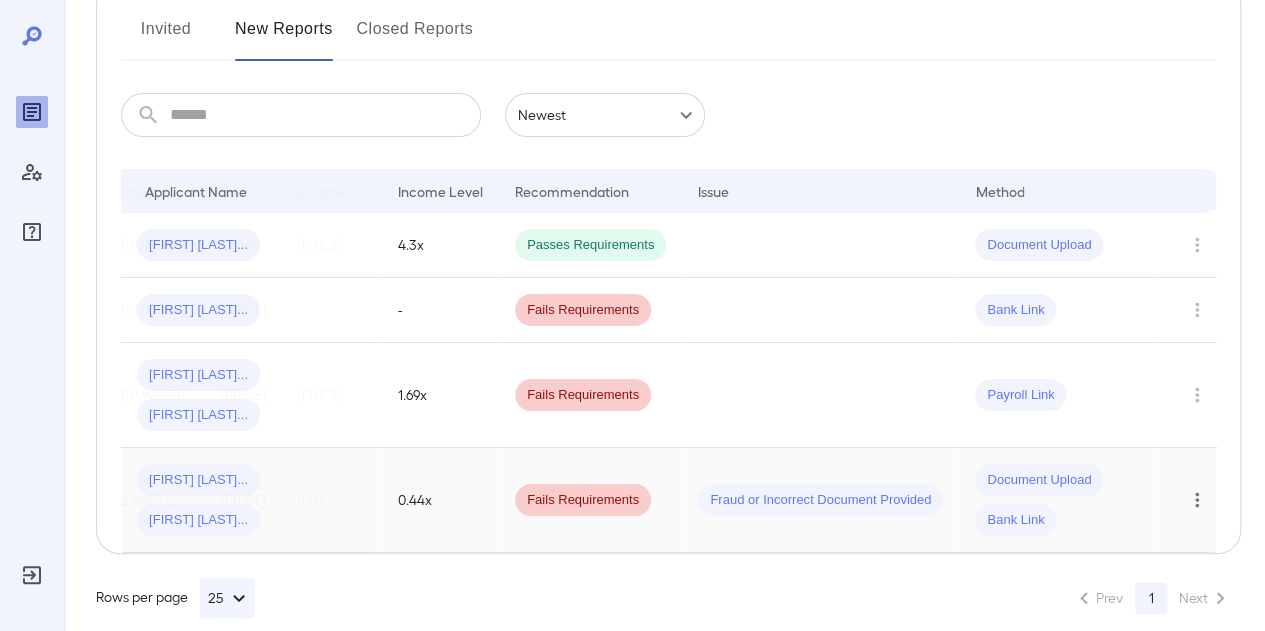 click 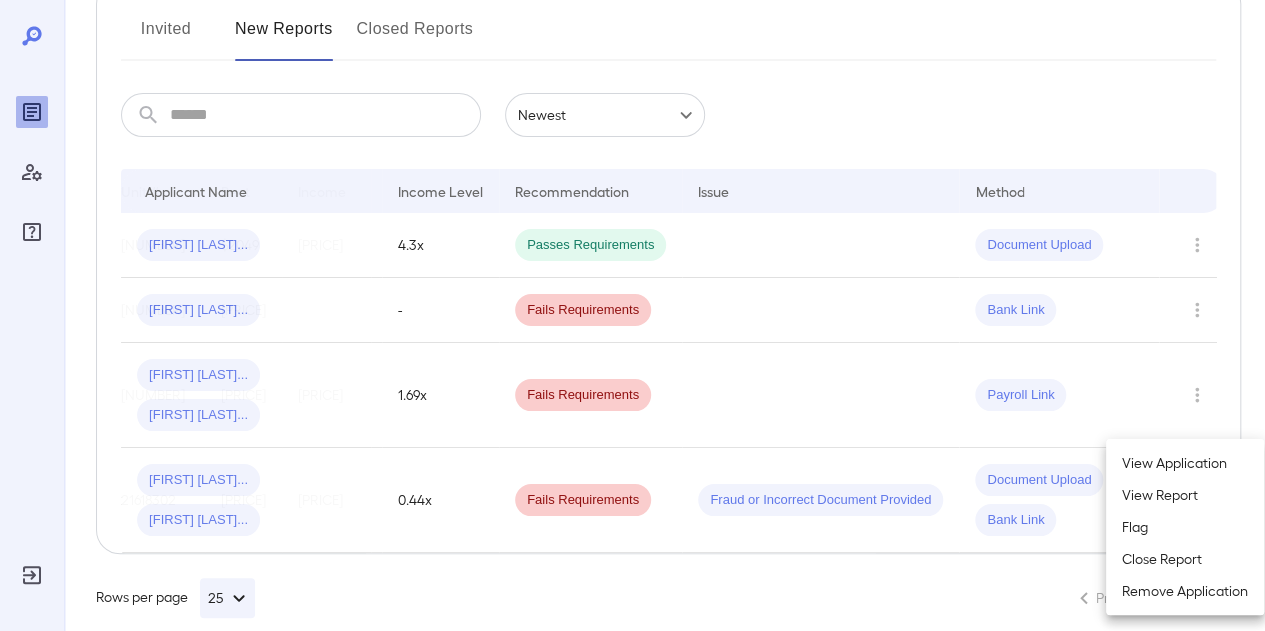 click on "Close Report" at bounding box center [1185, 559] 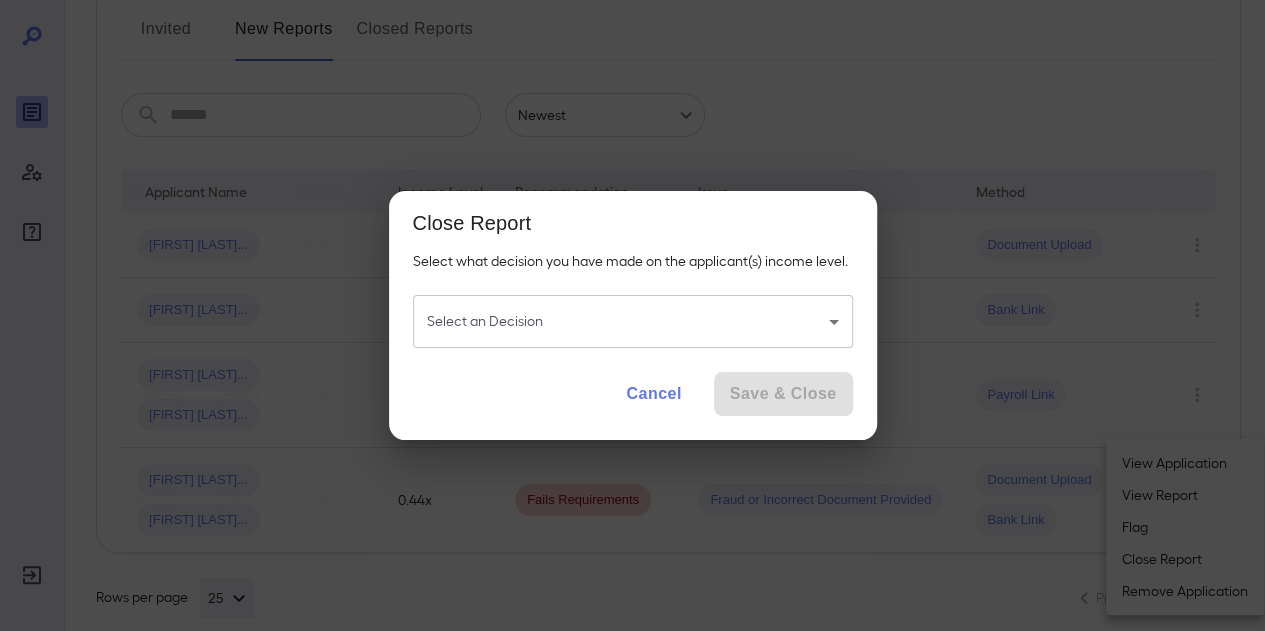 click on "**********" at bounding box center [632, 47] 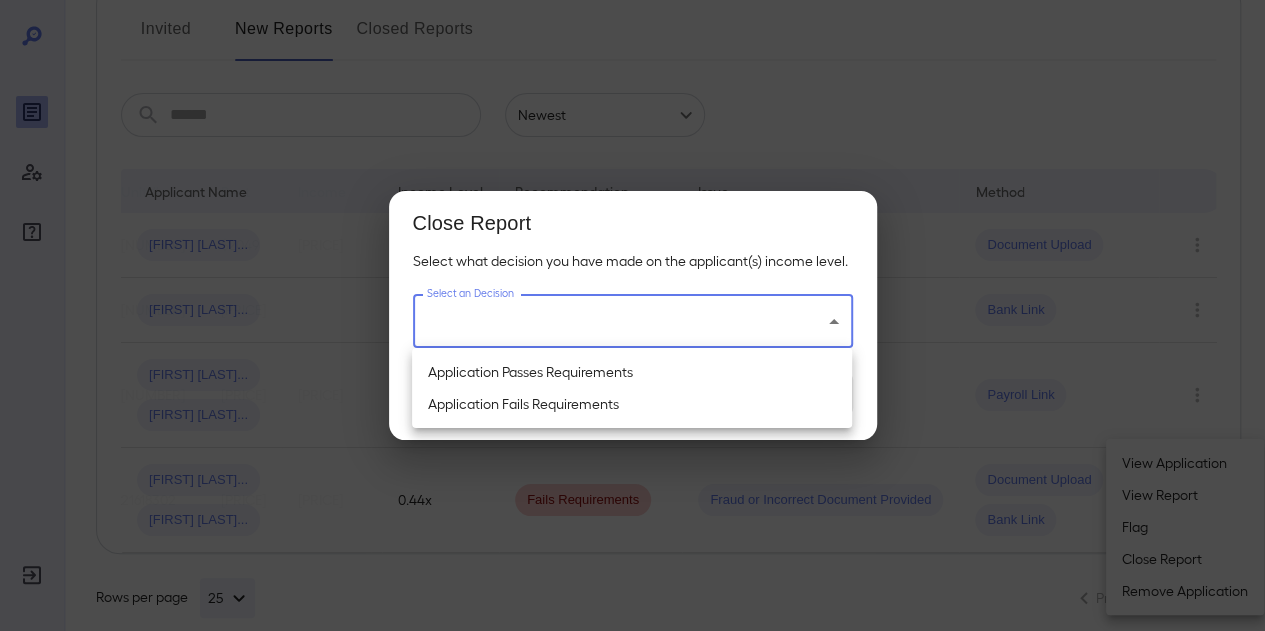 click on "Application Passes Requirements" at bounding box center [632, 372] 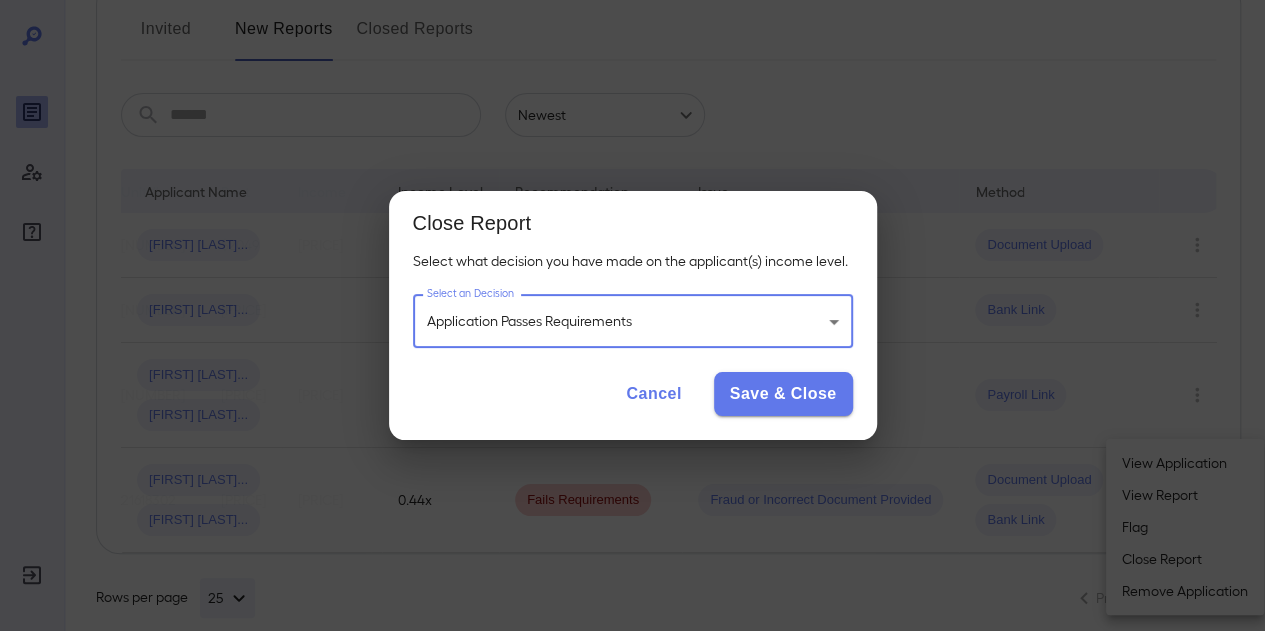 click on "Cancel Save & Close" at bounding box center (633, 402) 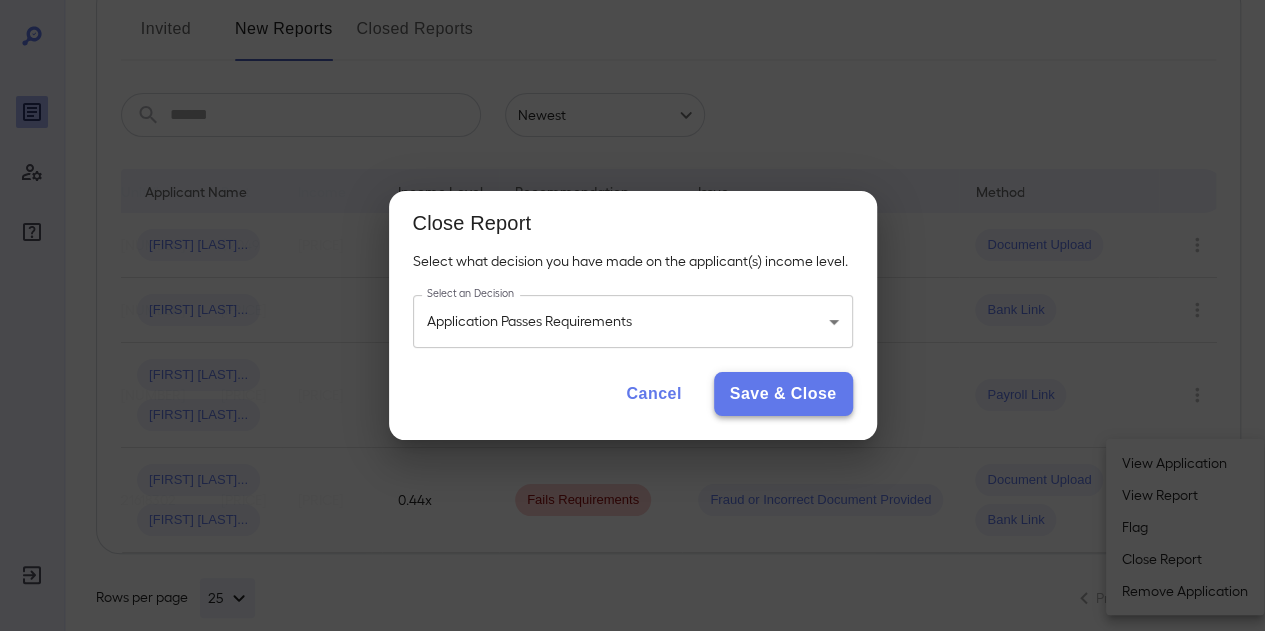 click on "Save & Close" at bounding box center [783, 394] 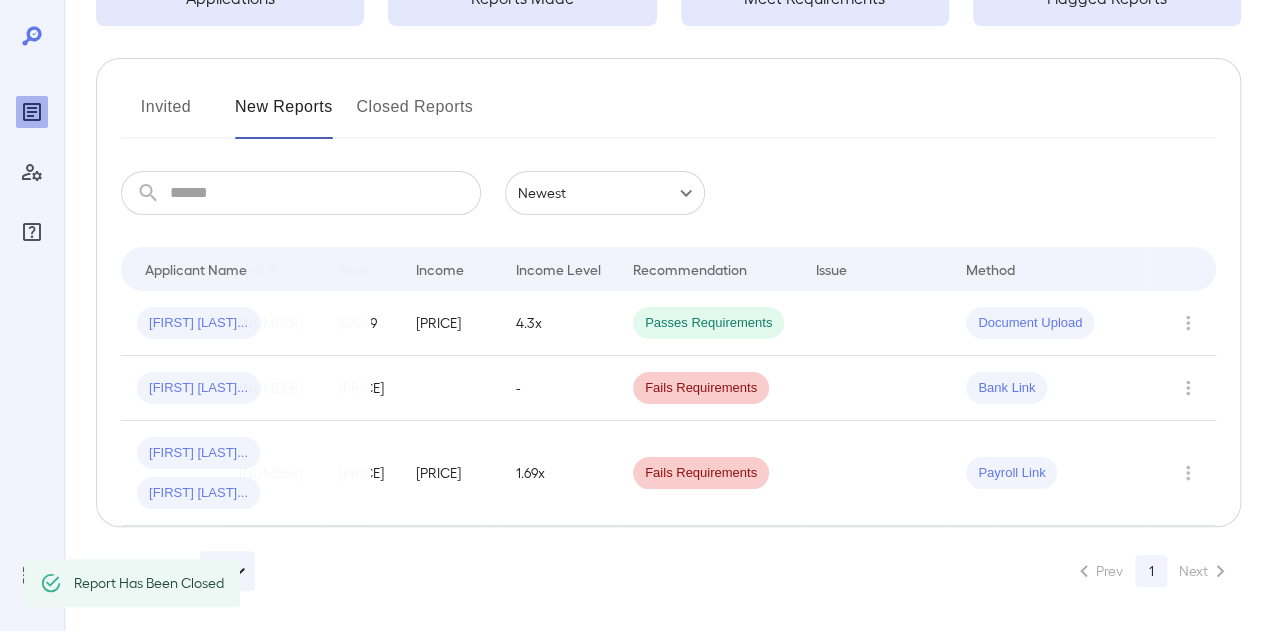 scroll, scrollTop: 163, scrollLeft: 0, axis: vertical 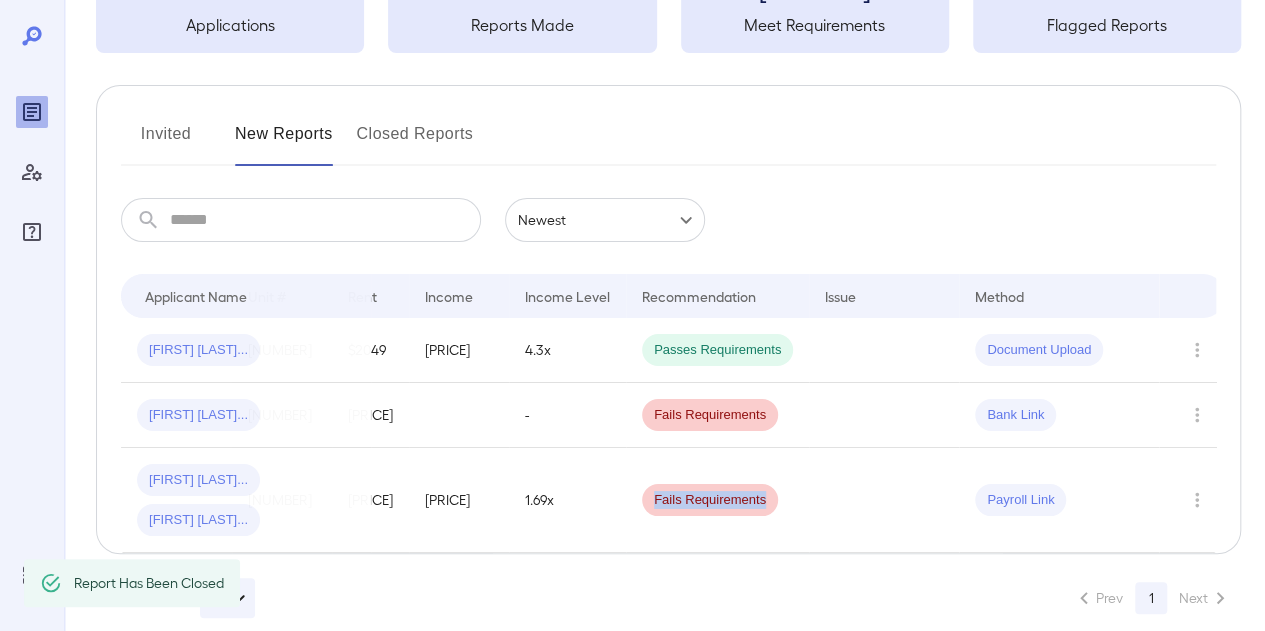 drag, startPoint x: 746, startPoint y: 509, endPoint x: 550, endPoint y: 509, distance: 196 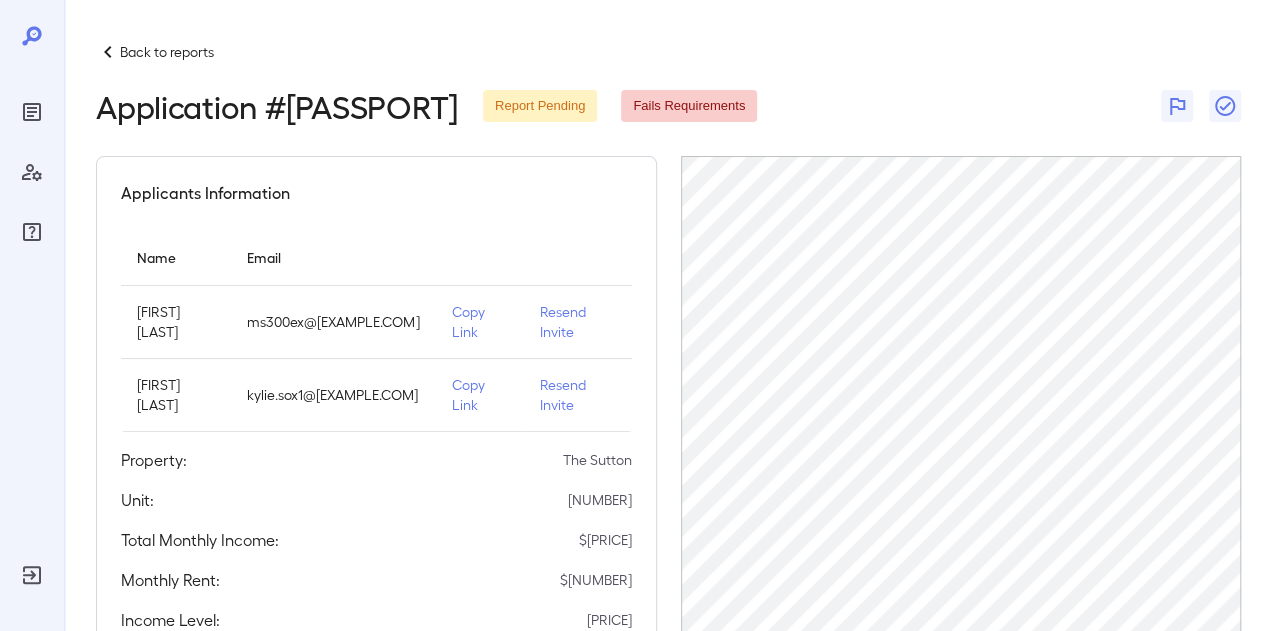 click 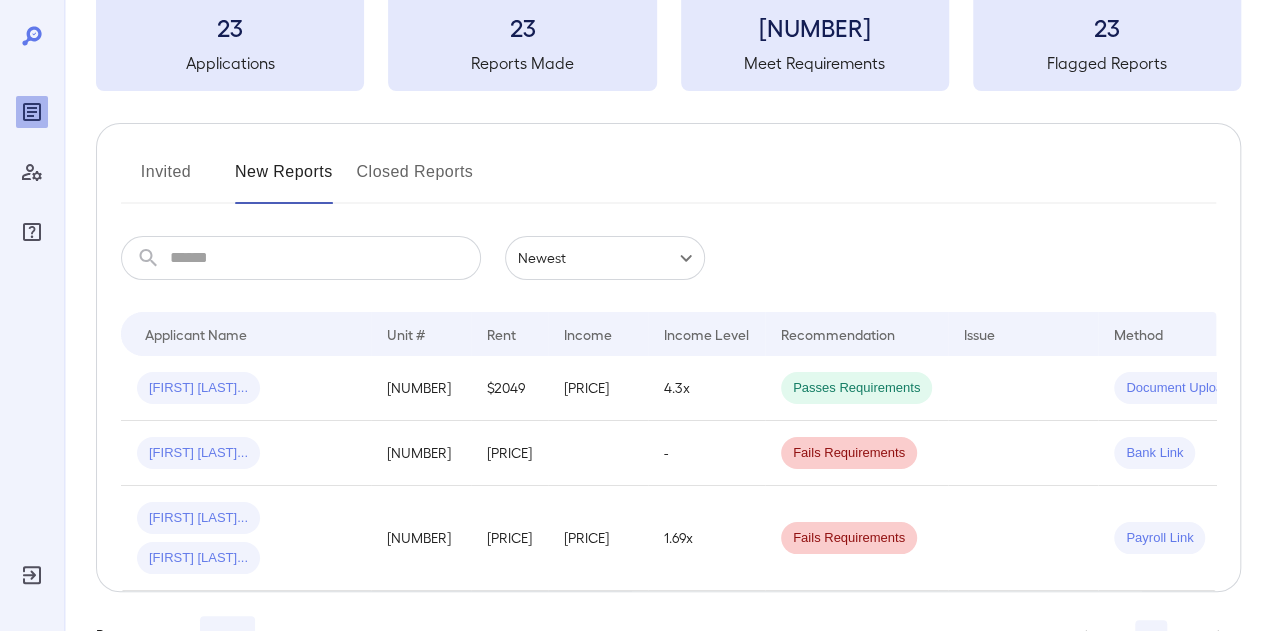 scroll, scrollTop: 126, scrollLeft: 0, axis: vertical 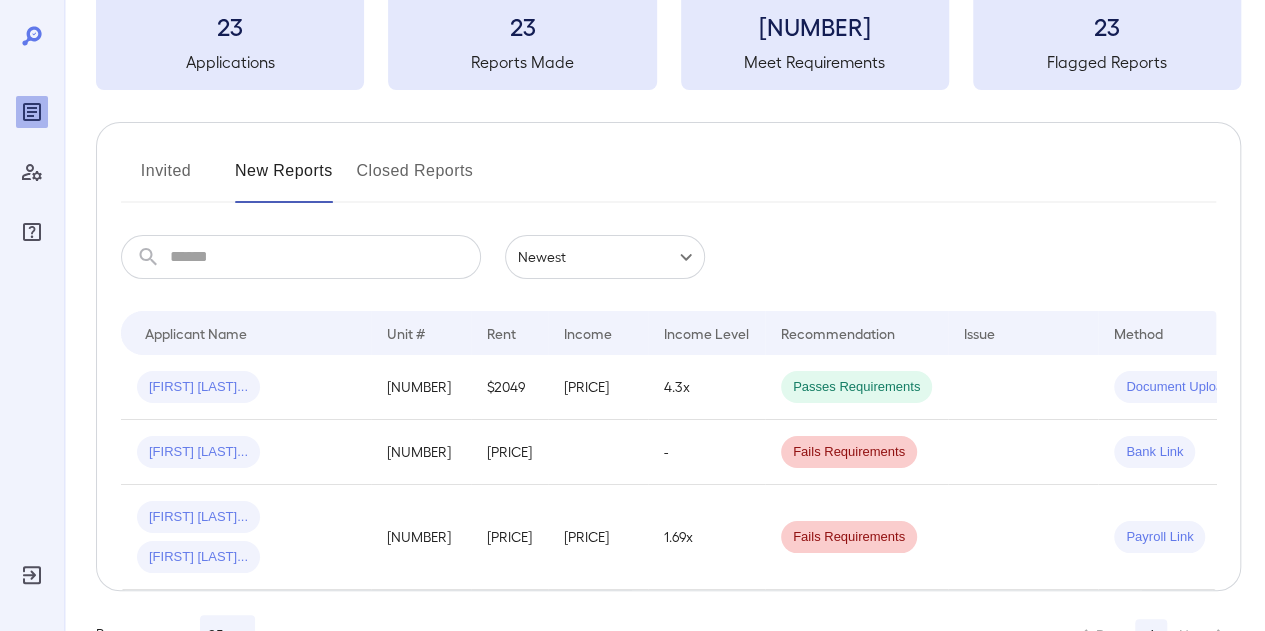click on "Invited" at bounding box center [166, 179] 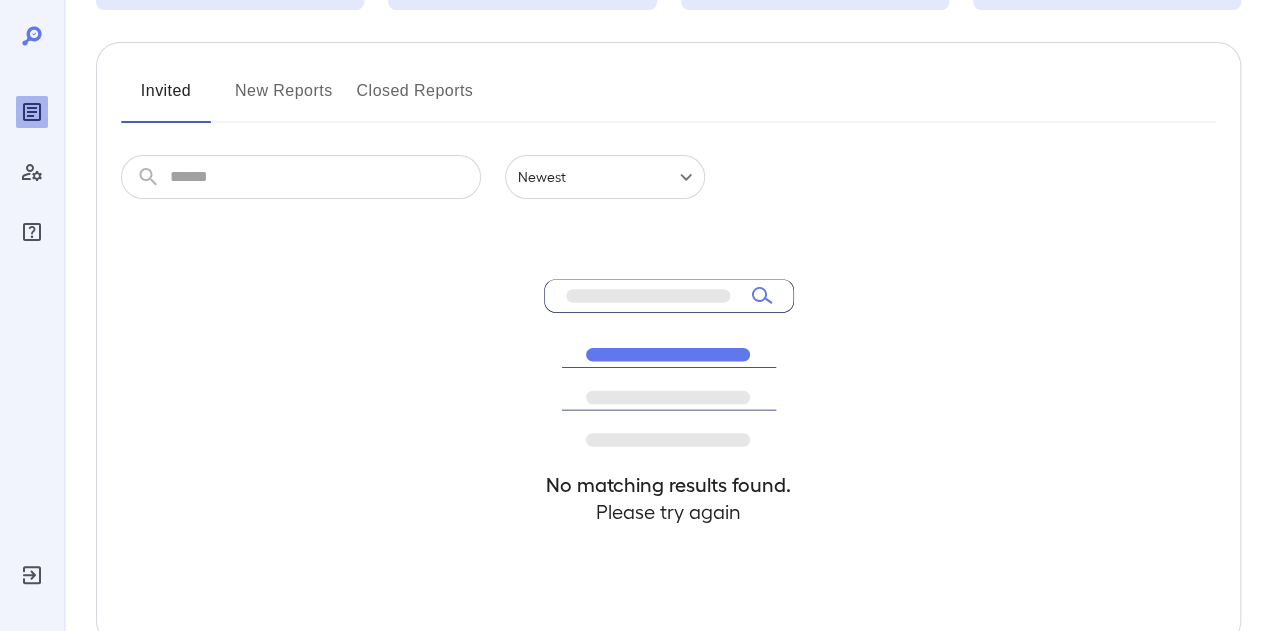 scroll, scrollTop: 323, scrollLeft: 0, axis: vertical 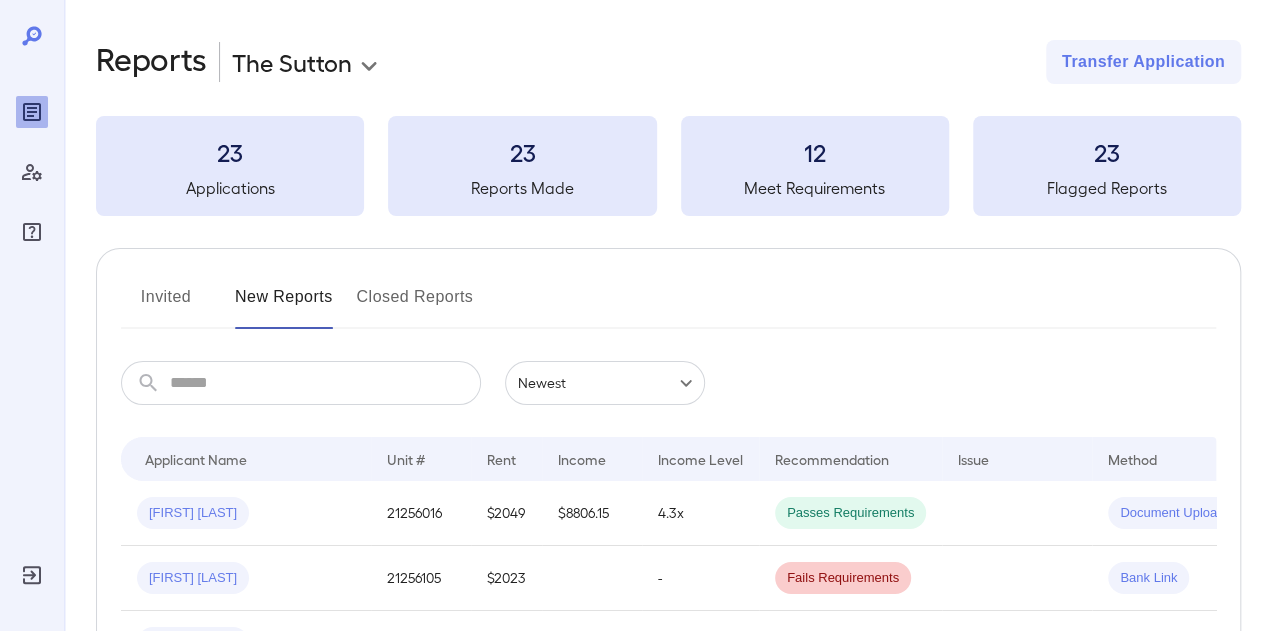 click on "Invited" at bounding box center [166, 305] 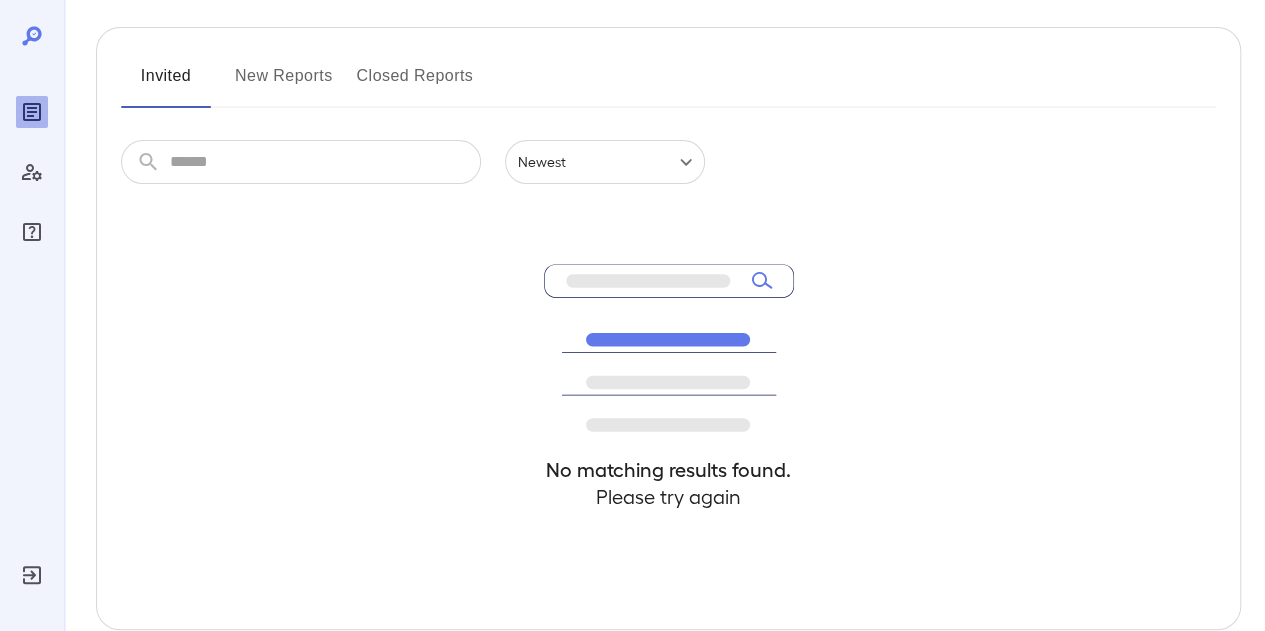 scroll, scrollTop: 323, scrollLeft: 0, axis: vertical 